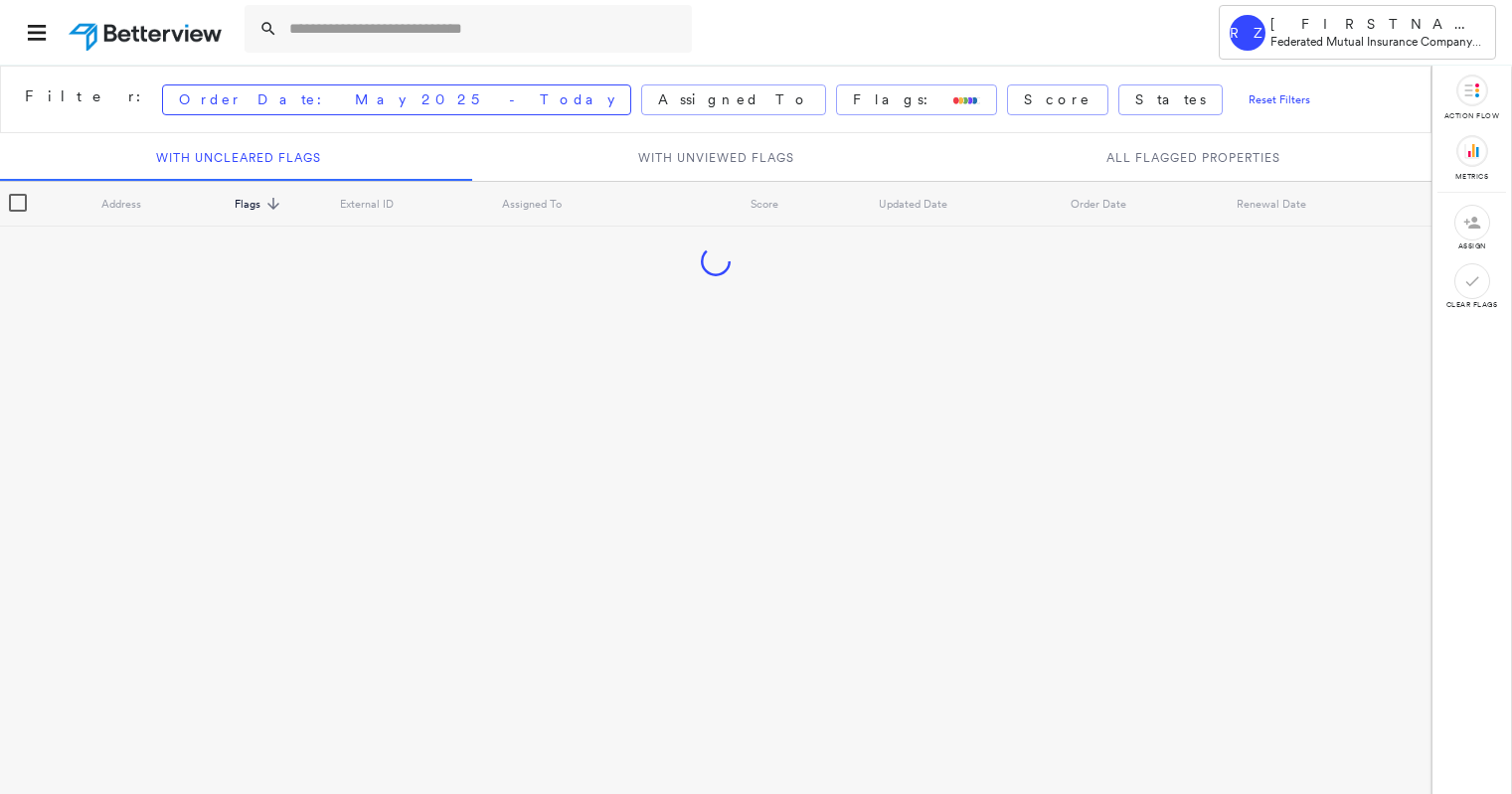 scroll, scrollTop: 0, scrollLeft: 0, axis: both 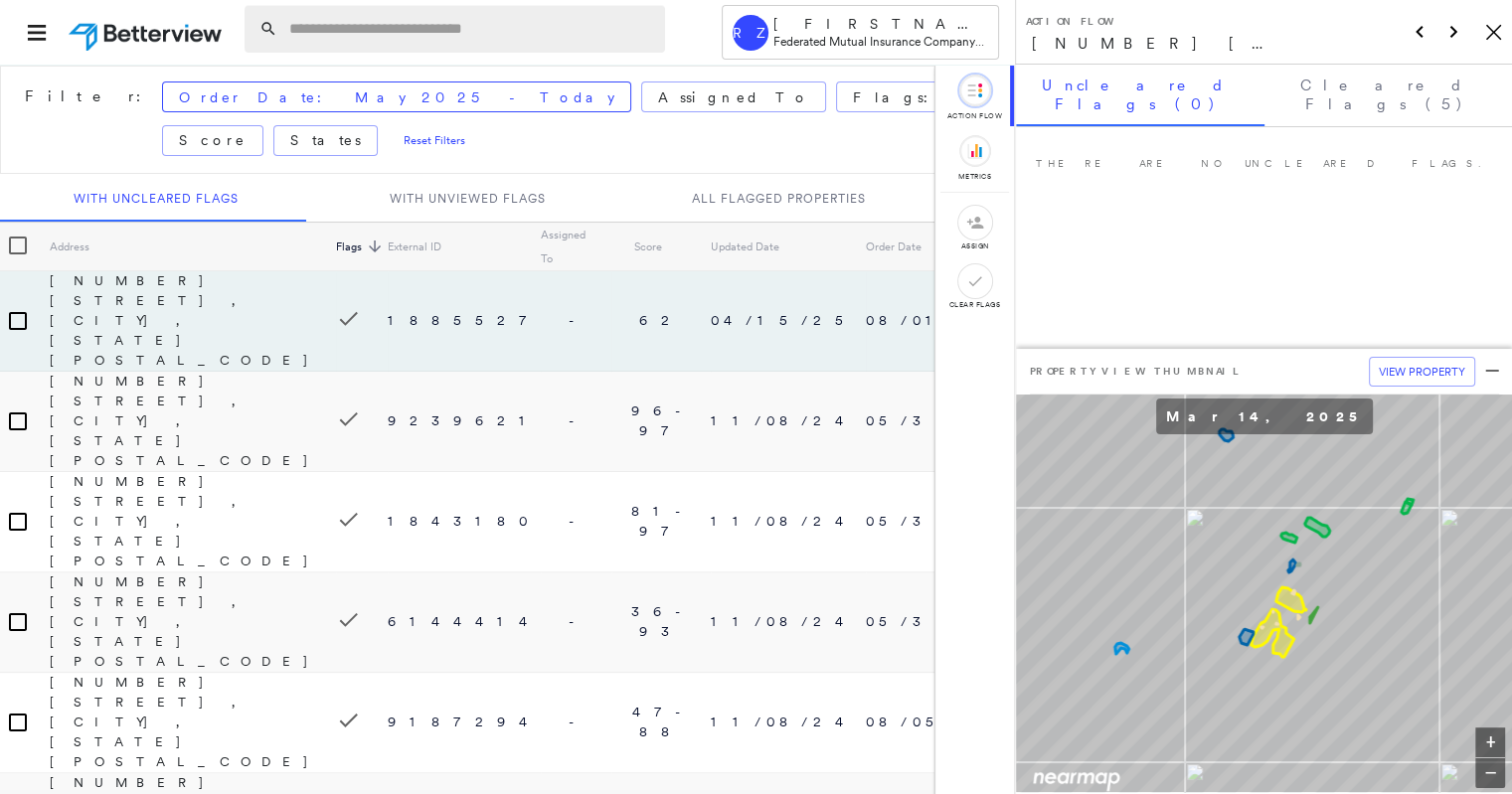 click at bounding box center [471, 29] 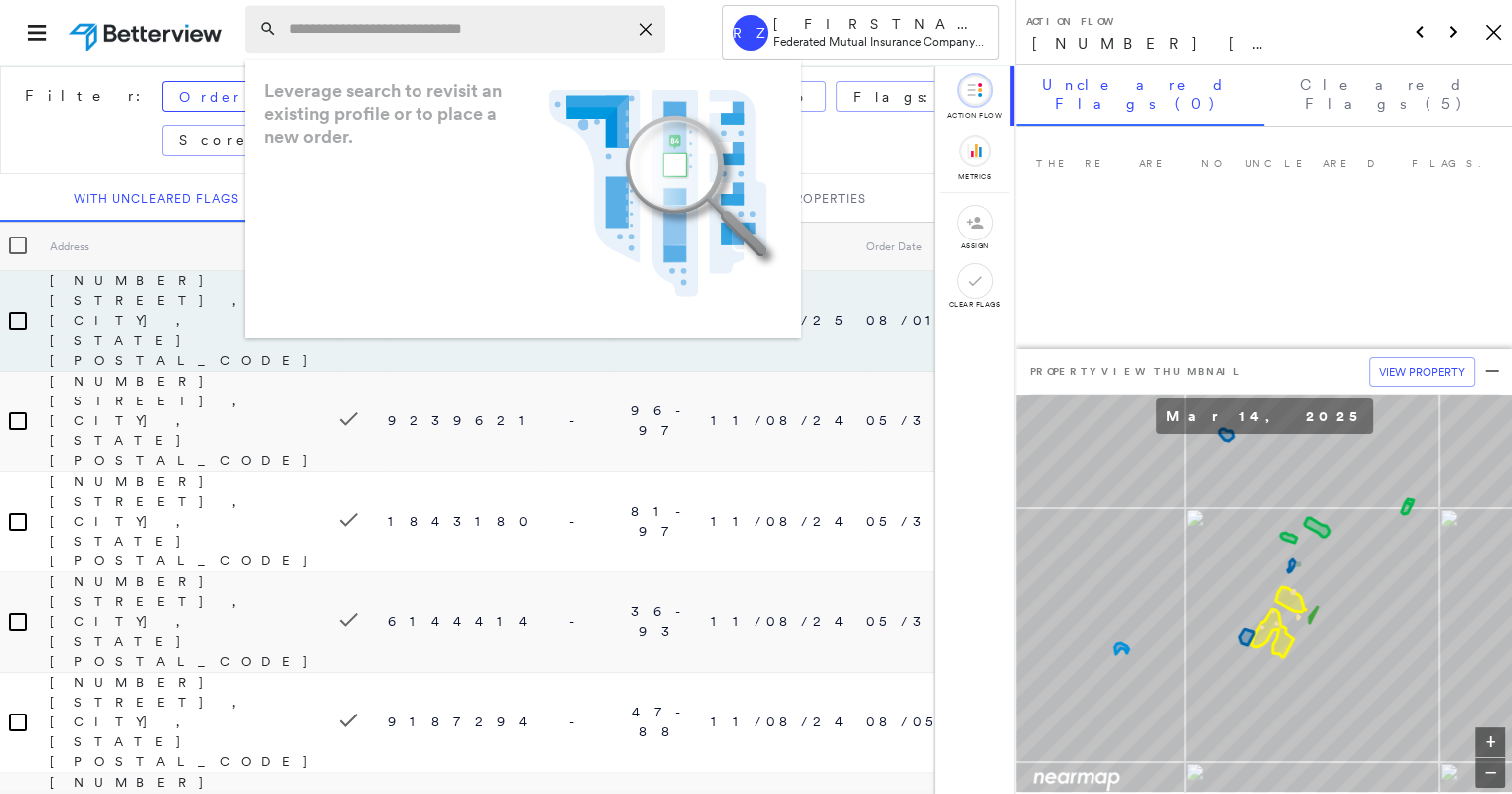 paste on "**********" 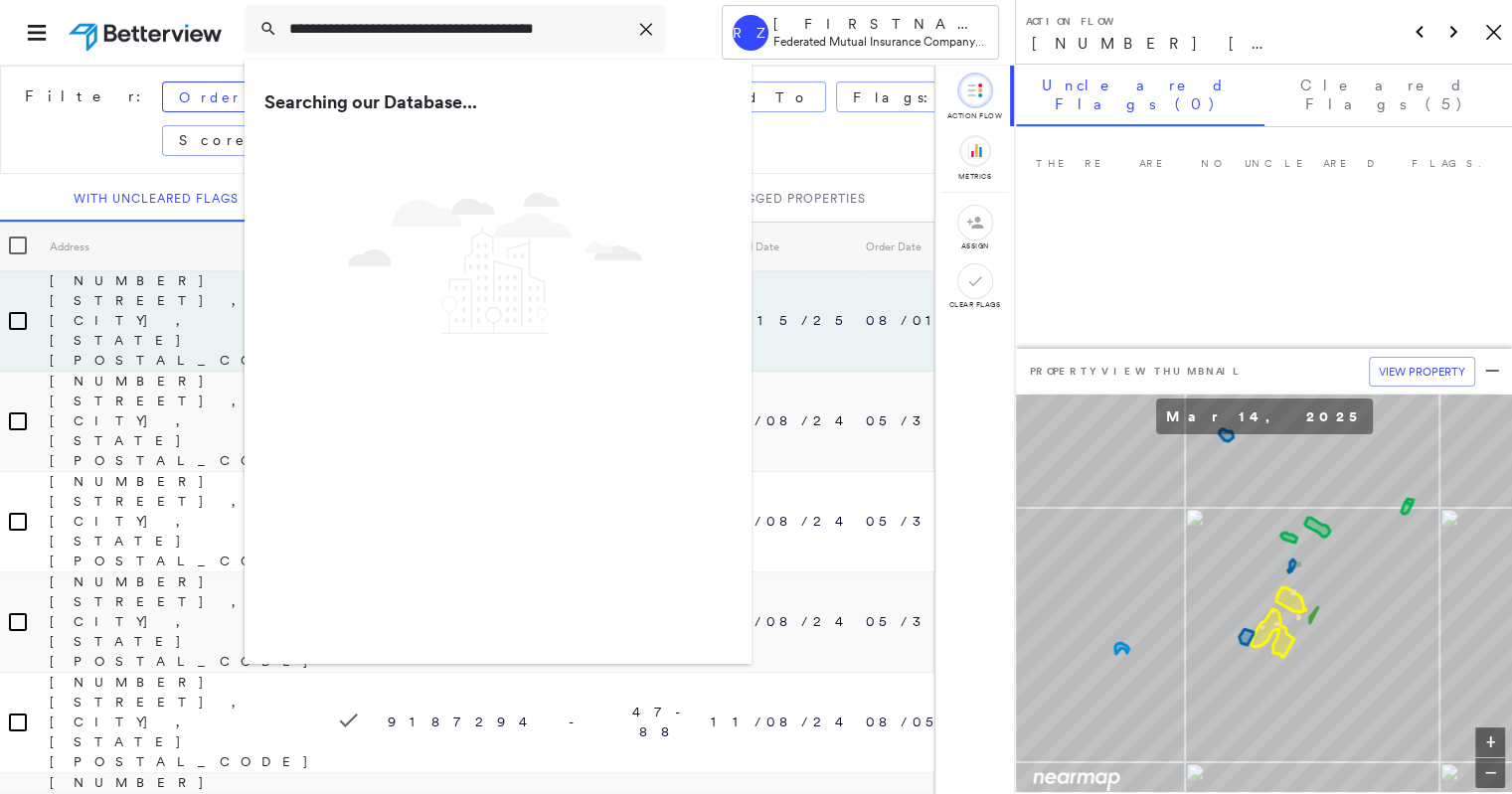 drag, startPoint x: 346, startPoint y: 23, endPoint x: 239, endPoint y: 35, distance: 107.67079 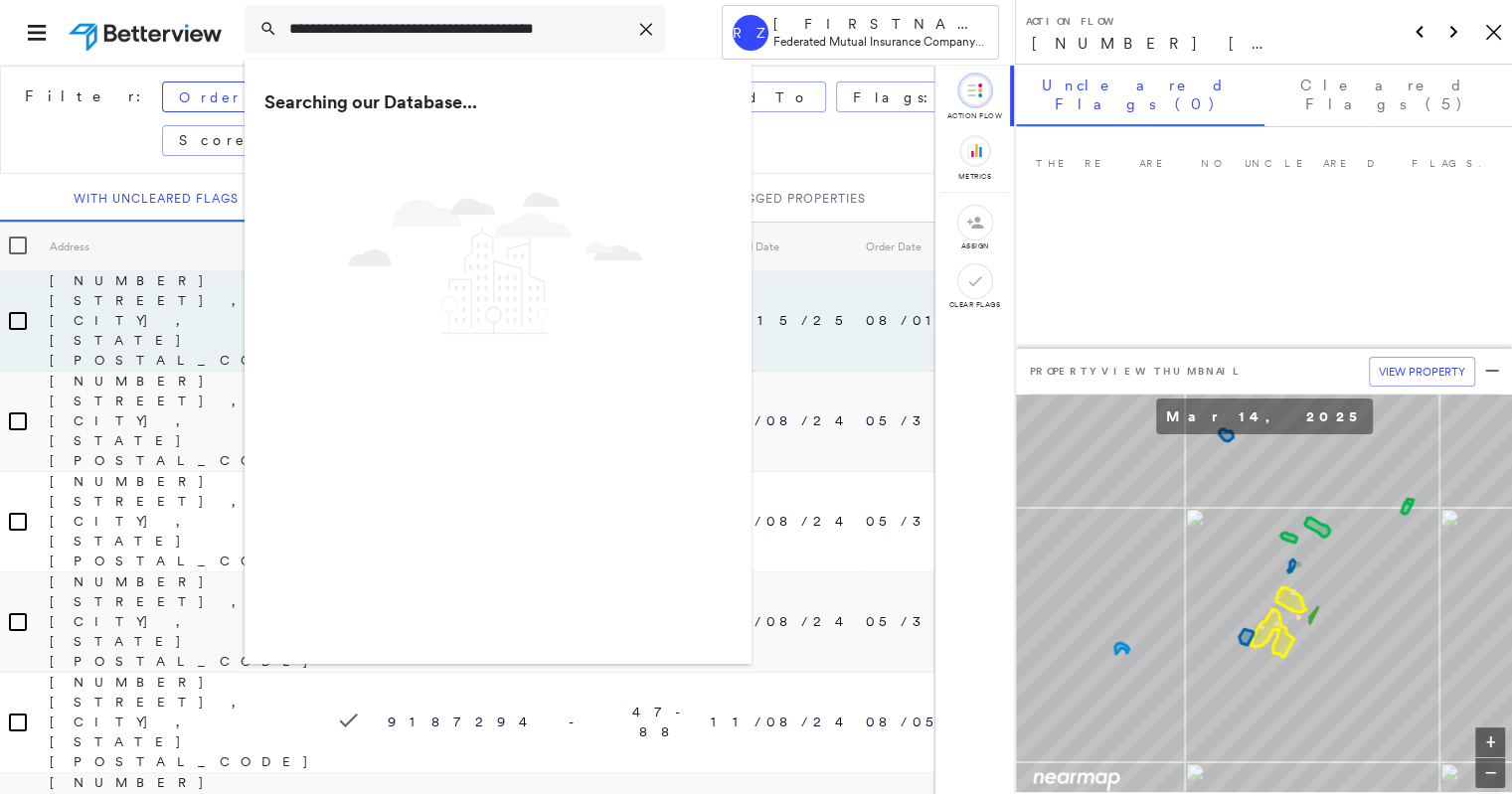 click on "**********" at bounding box center (507, 32) 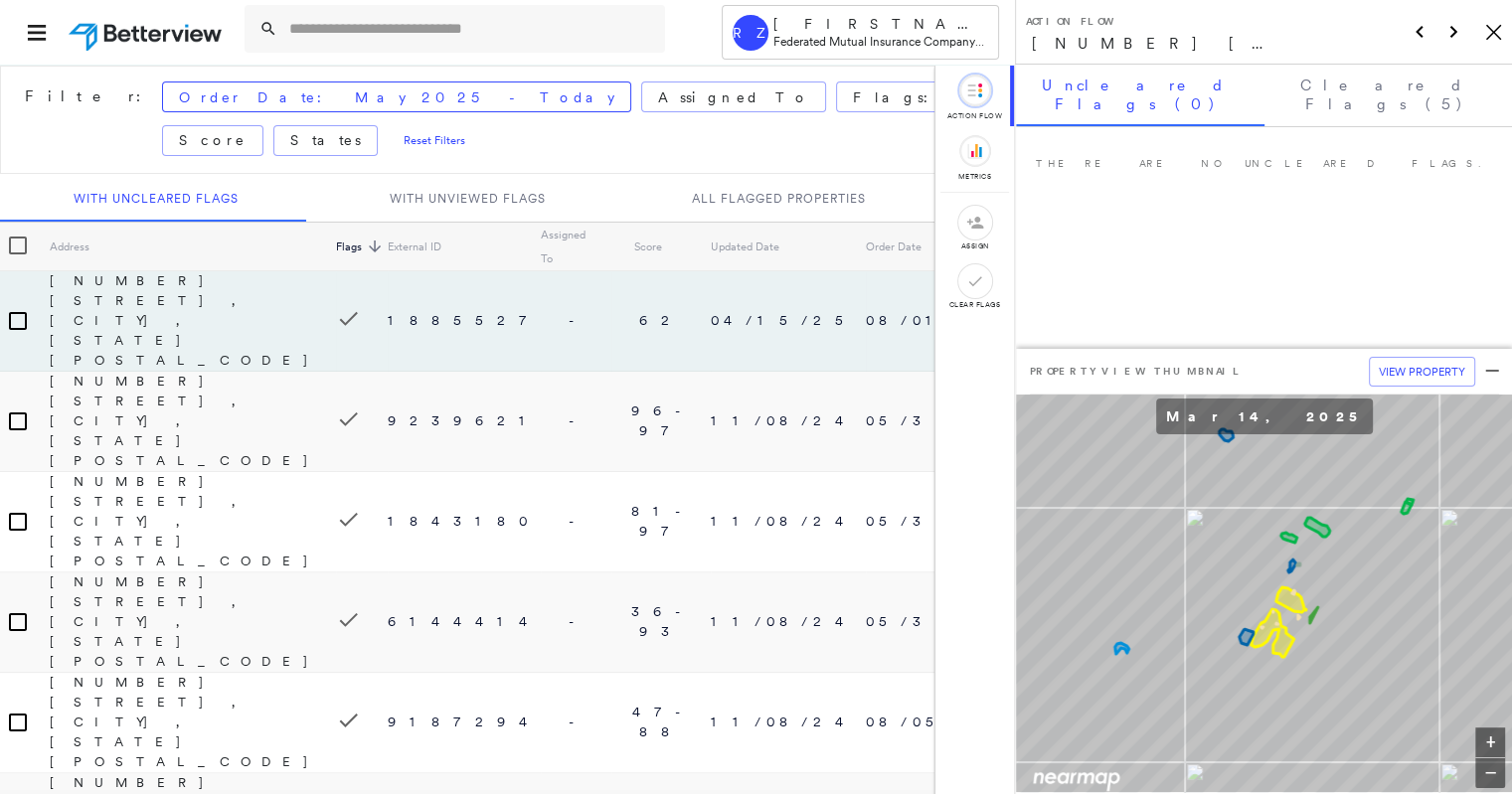 paste on "**********" 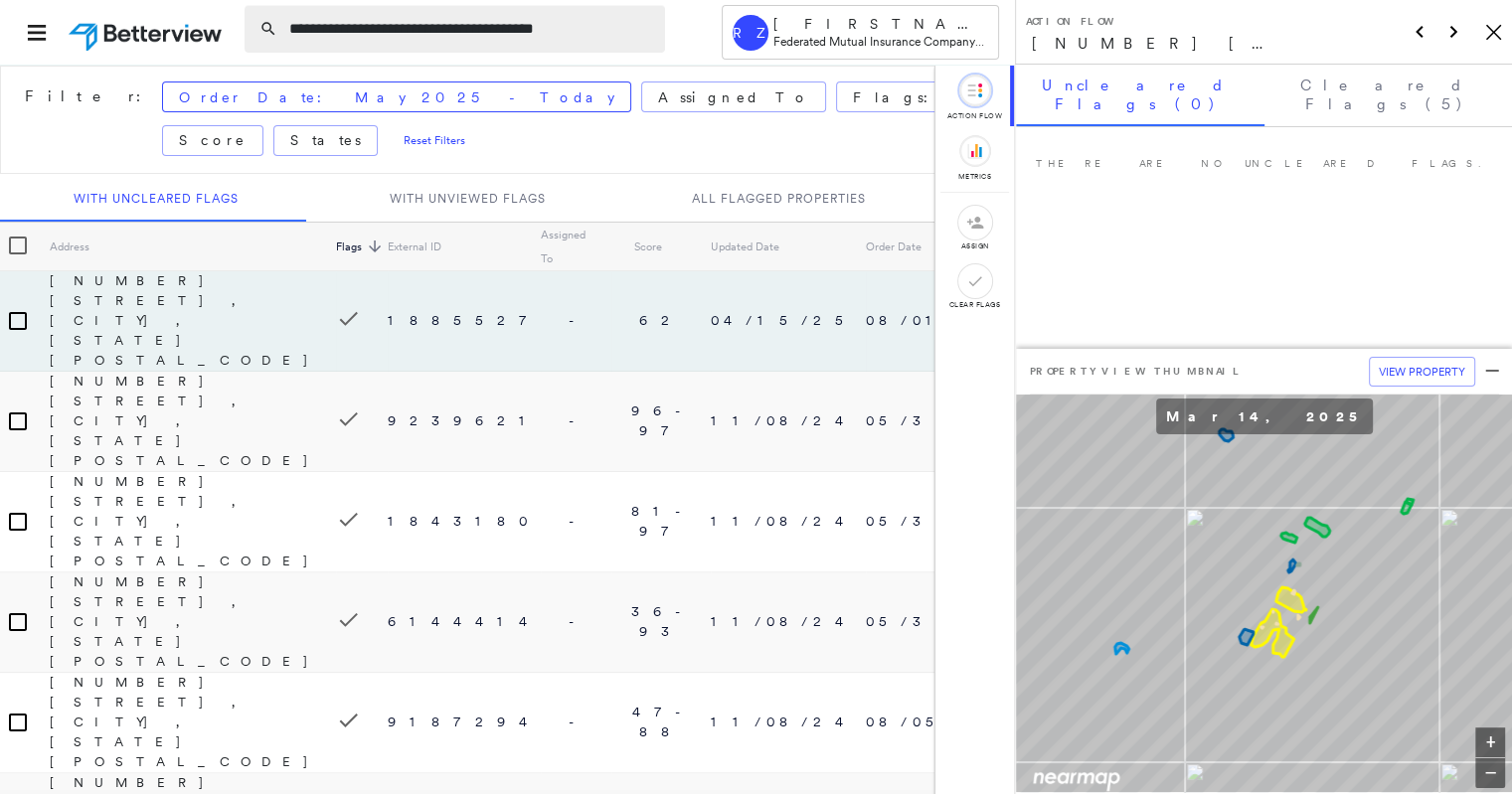 click on "**********" at bounding box center [471, 29] 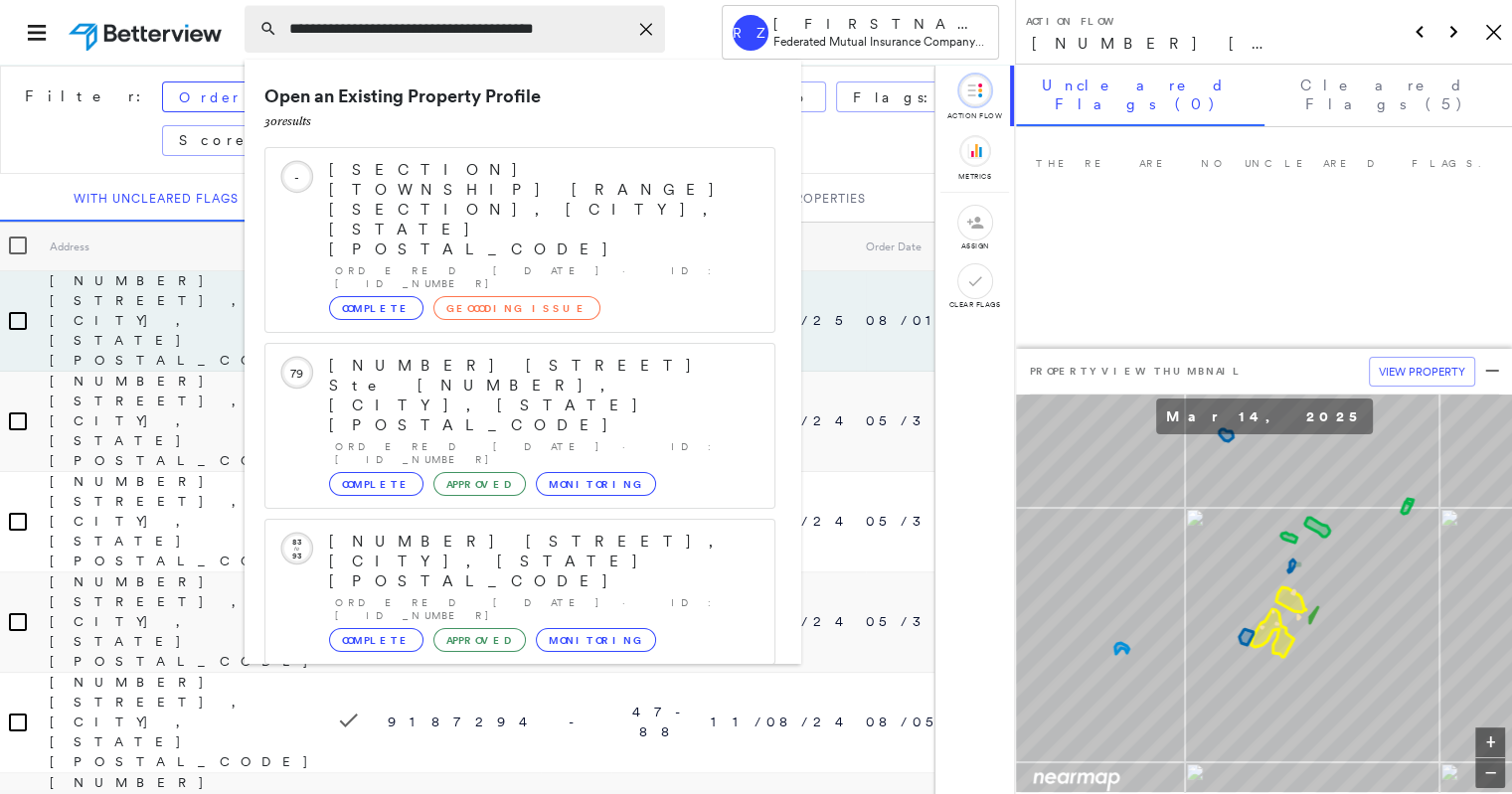click on "**********" at bounding box center [454, 29] 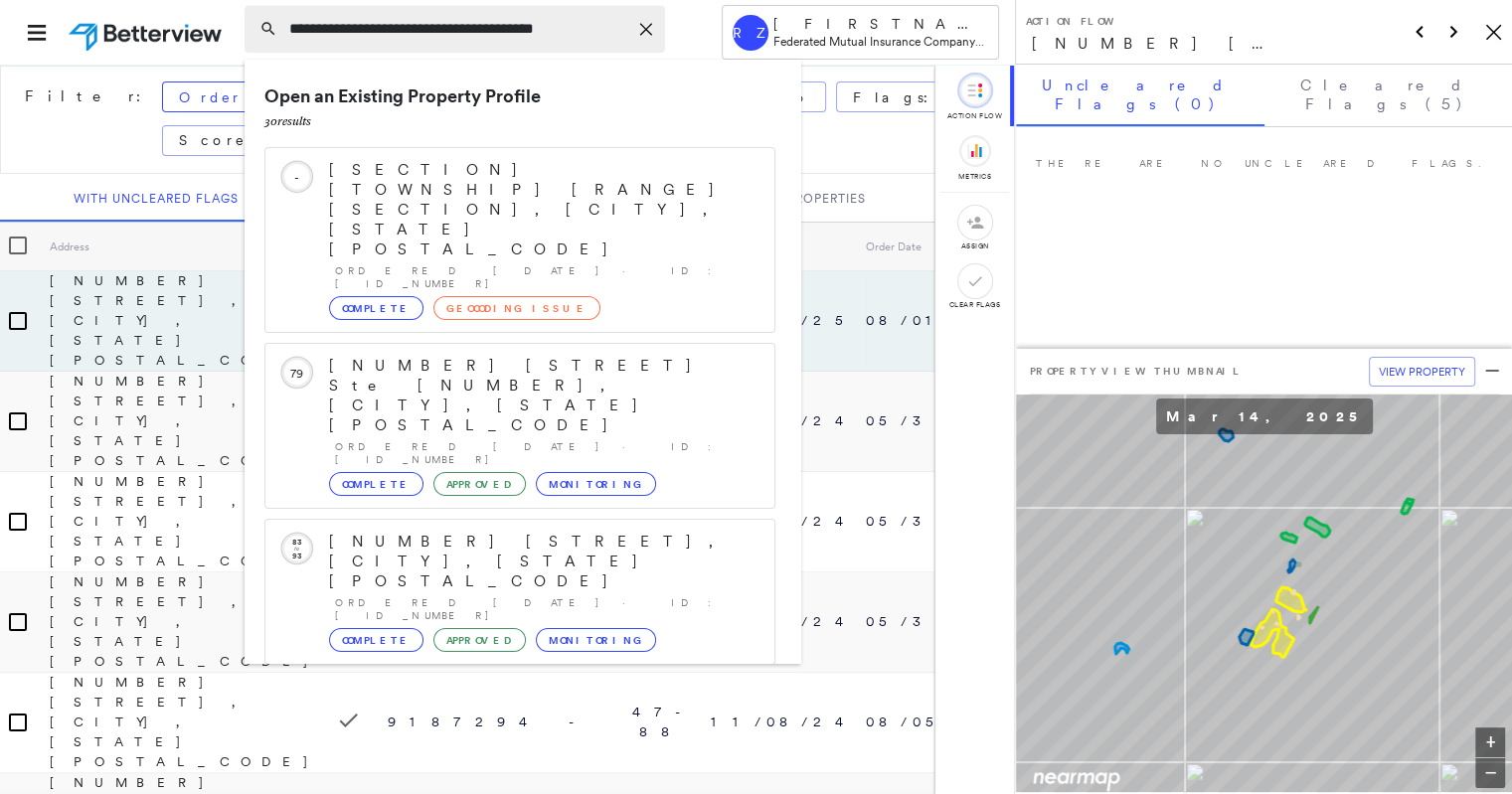 click on "**********" at bounding box center [458, 29] 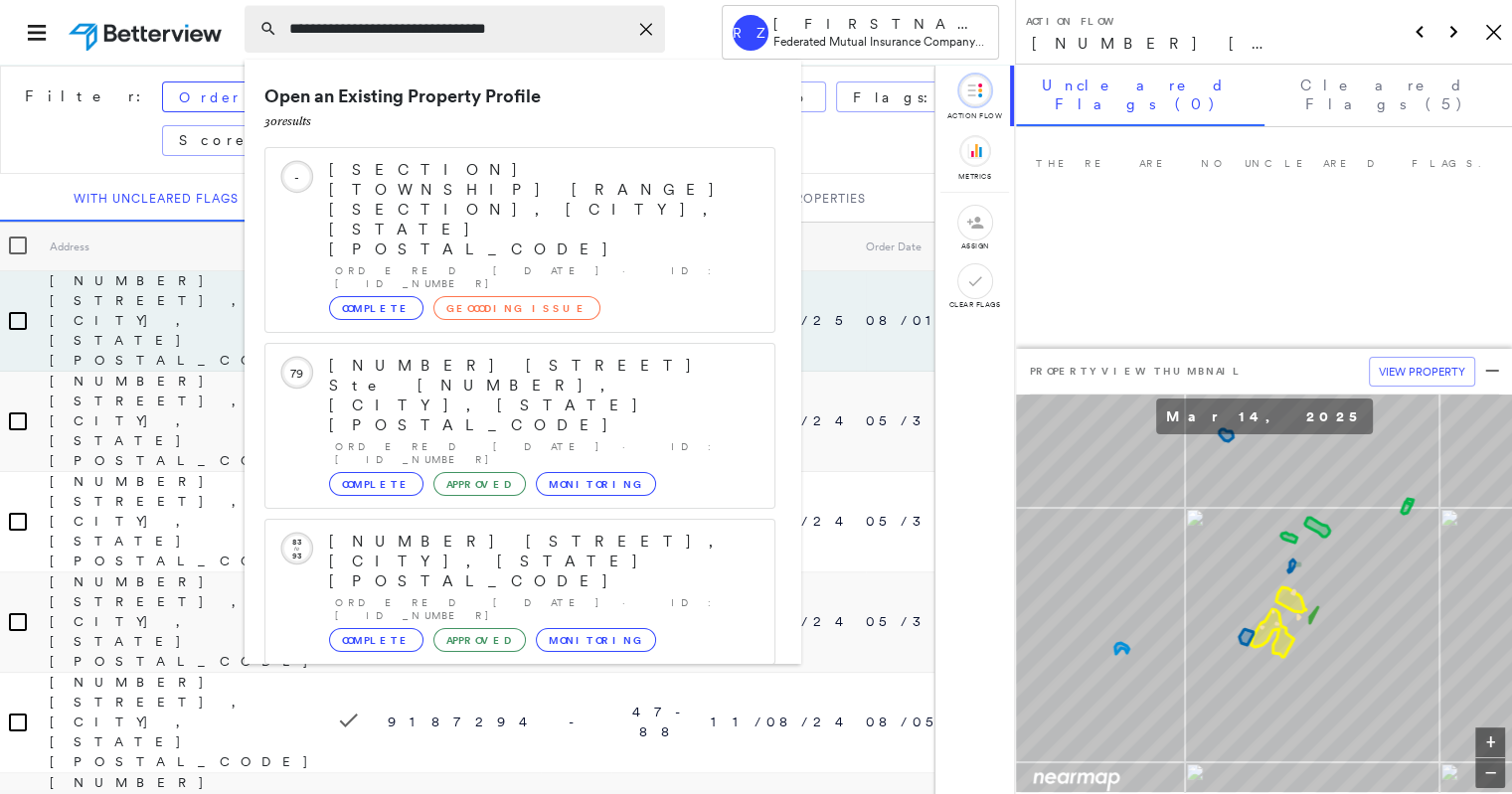 click on "**********" at bounding box center [458, 29] 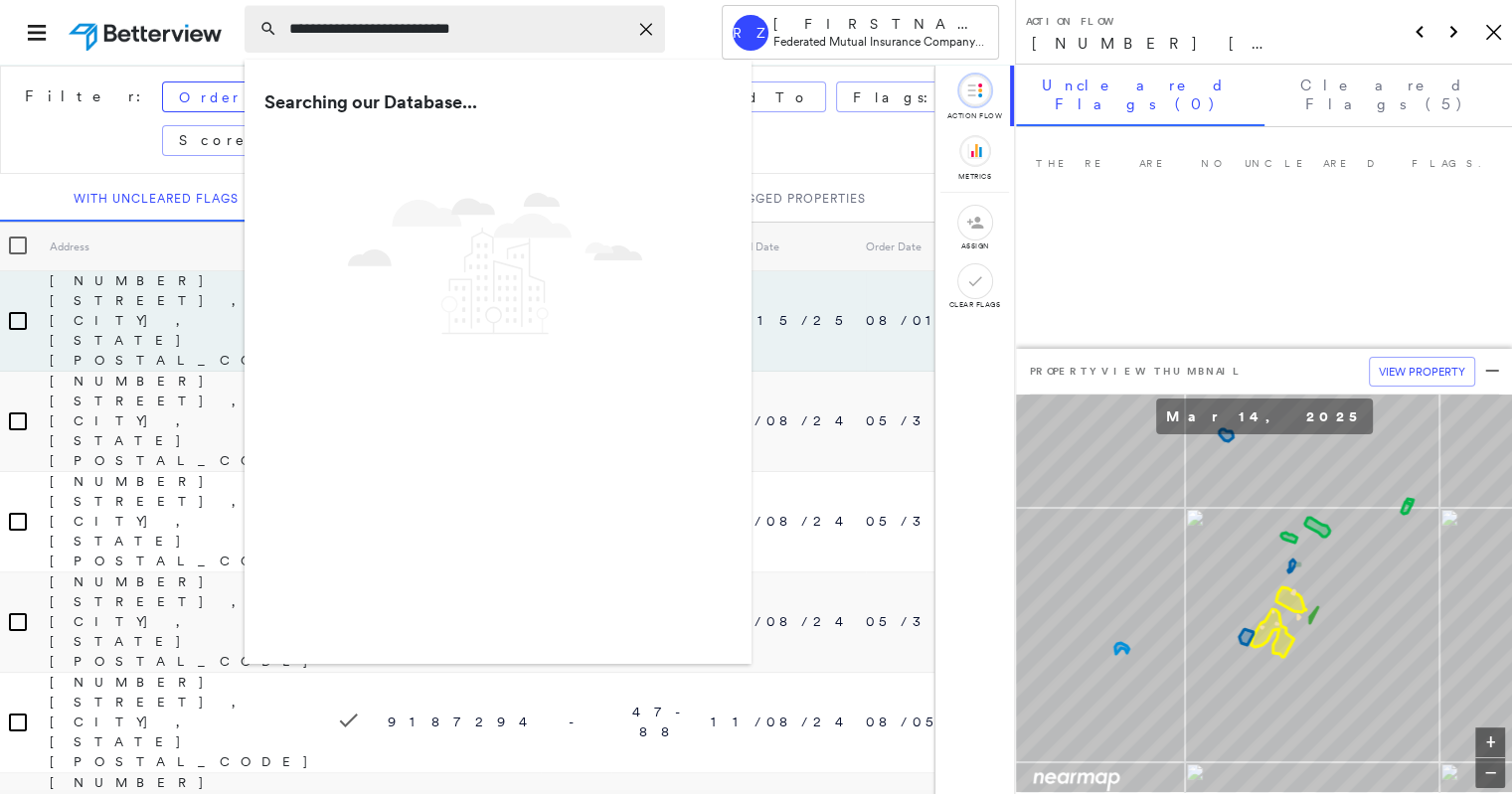 type on "**********" 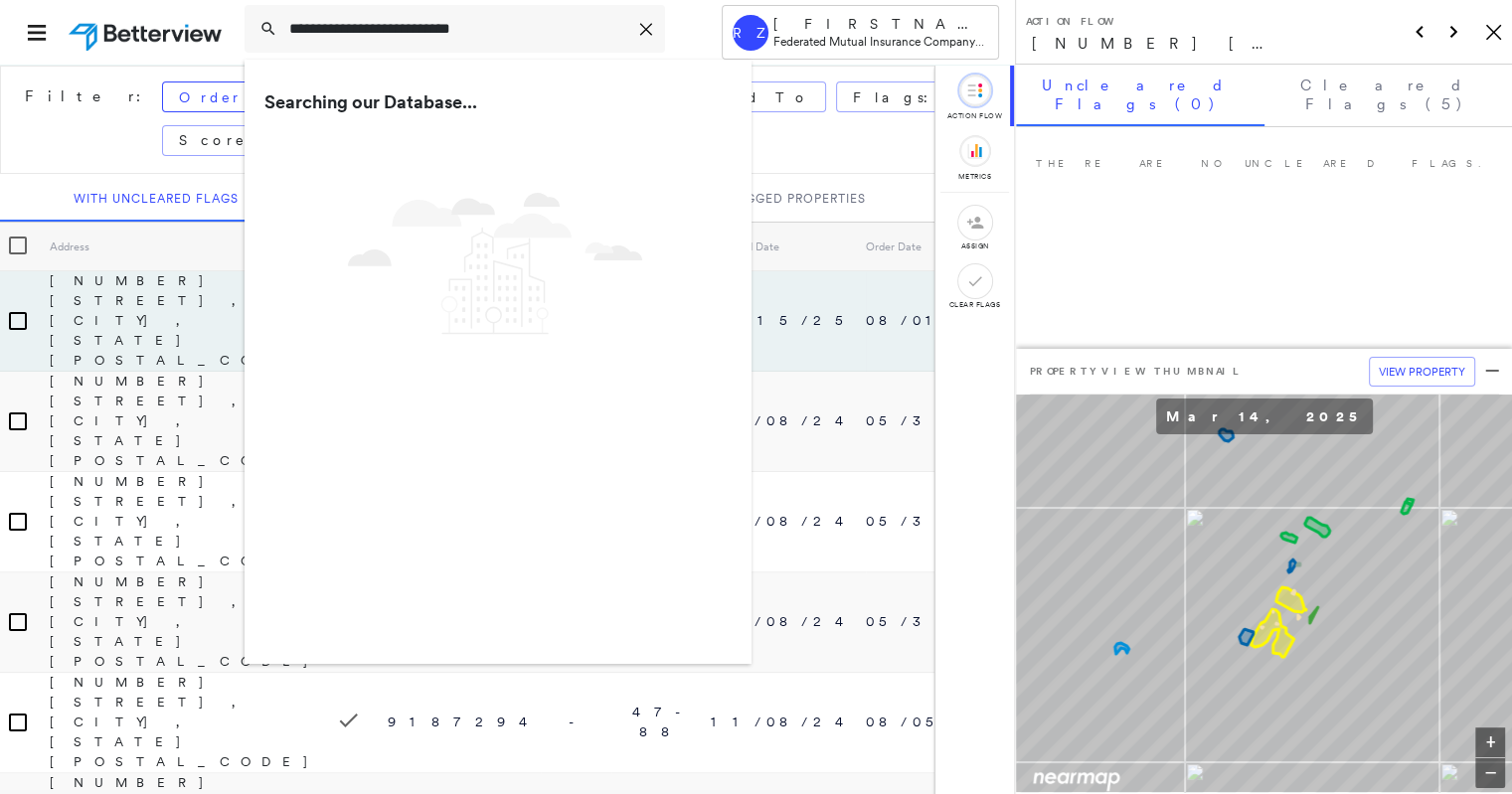 drag, startPoint x: 520, startPoint y: 30, endPoint x: 243, endPoint y: 61, distance: 278.72926 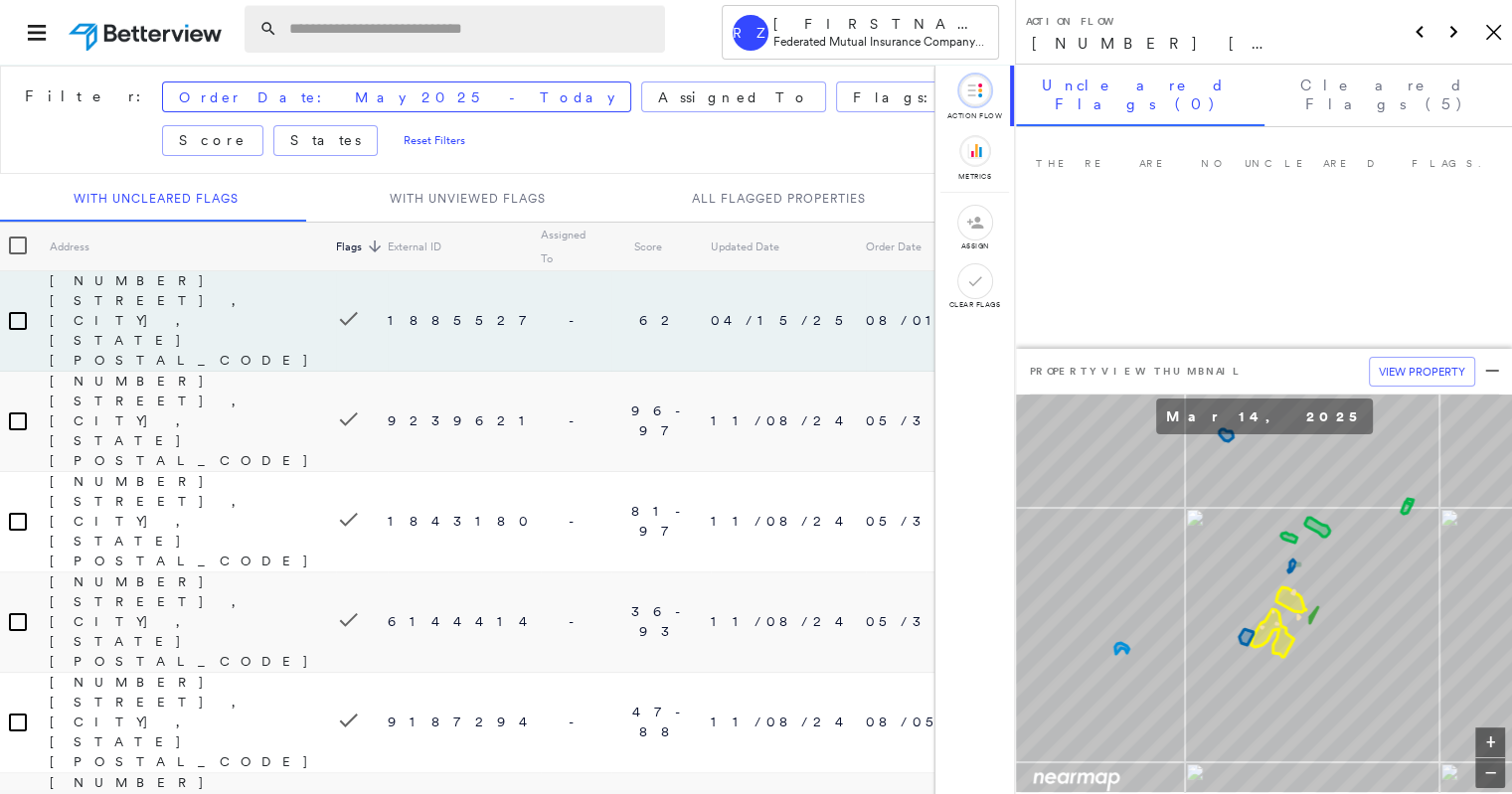 click at bounding box center [471, 29] 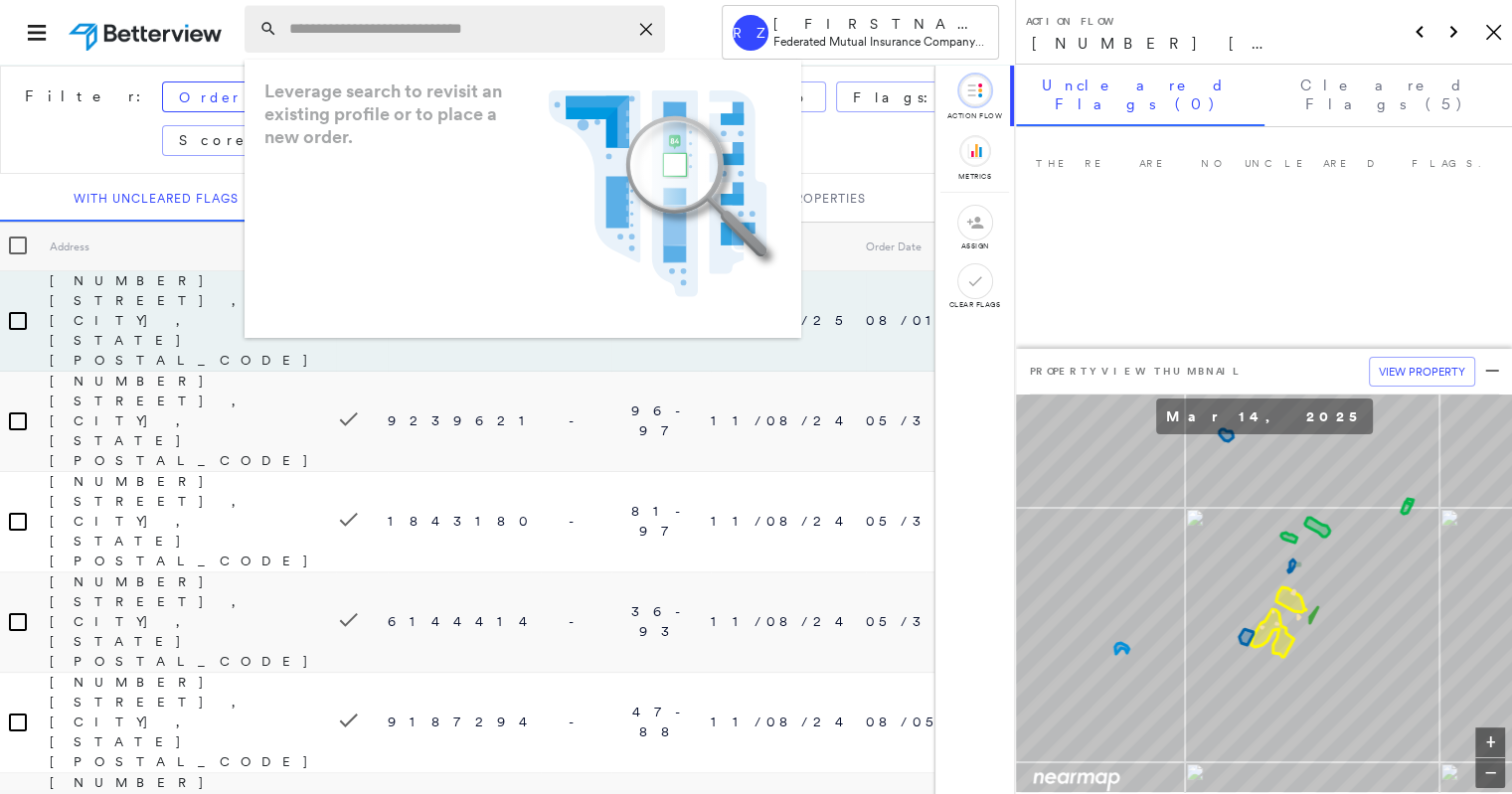 paste on "**********" 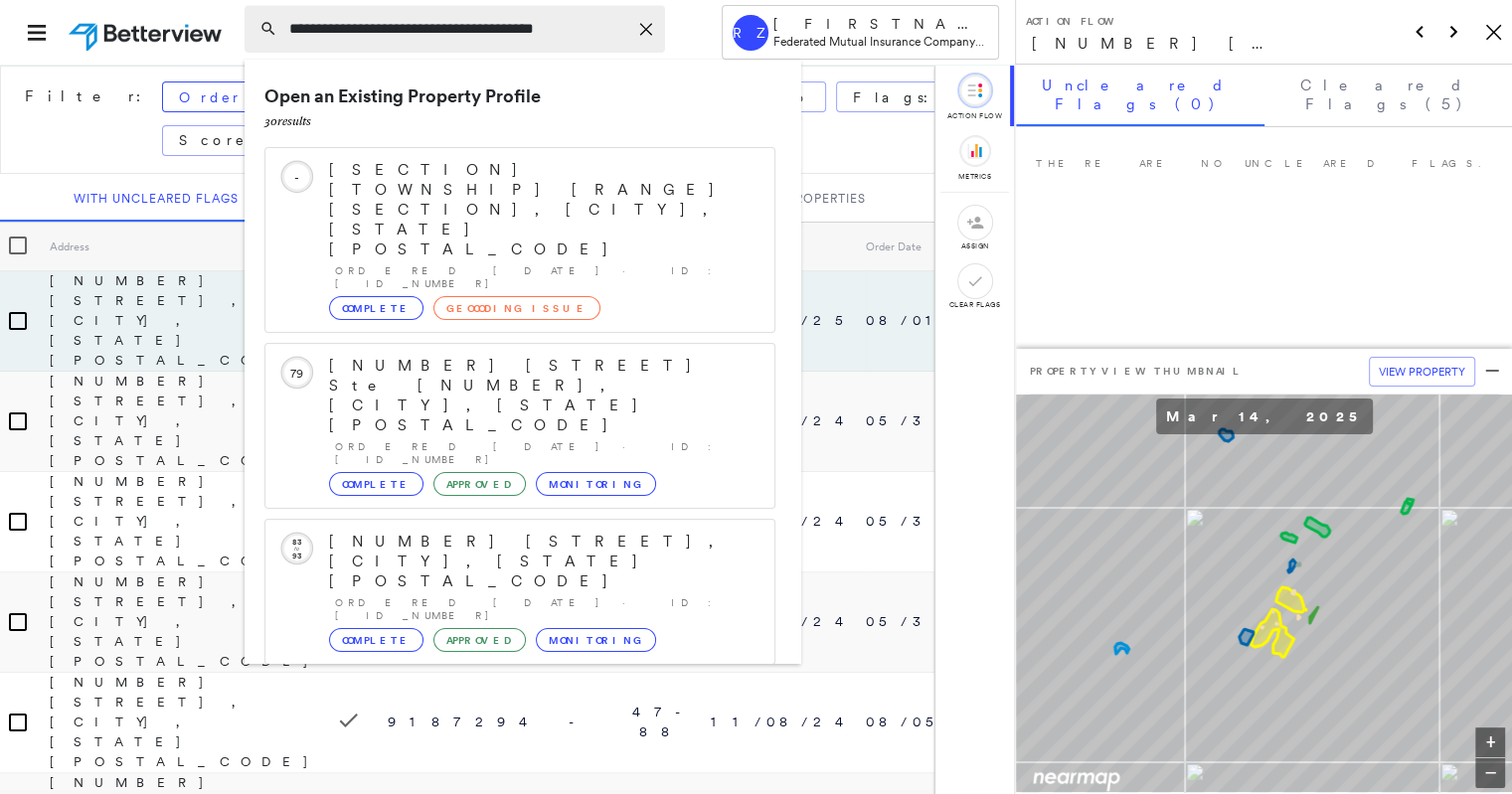 drag, startPoint x: 342, startPoint y: 25, endPoint x: 271, endPoint y: 18, distance: 71.34424 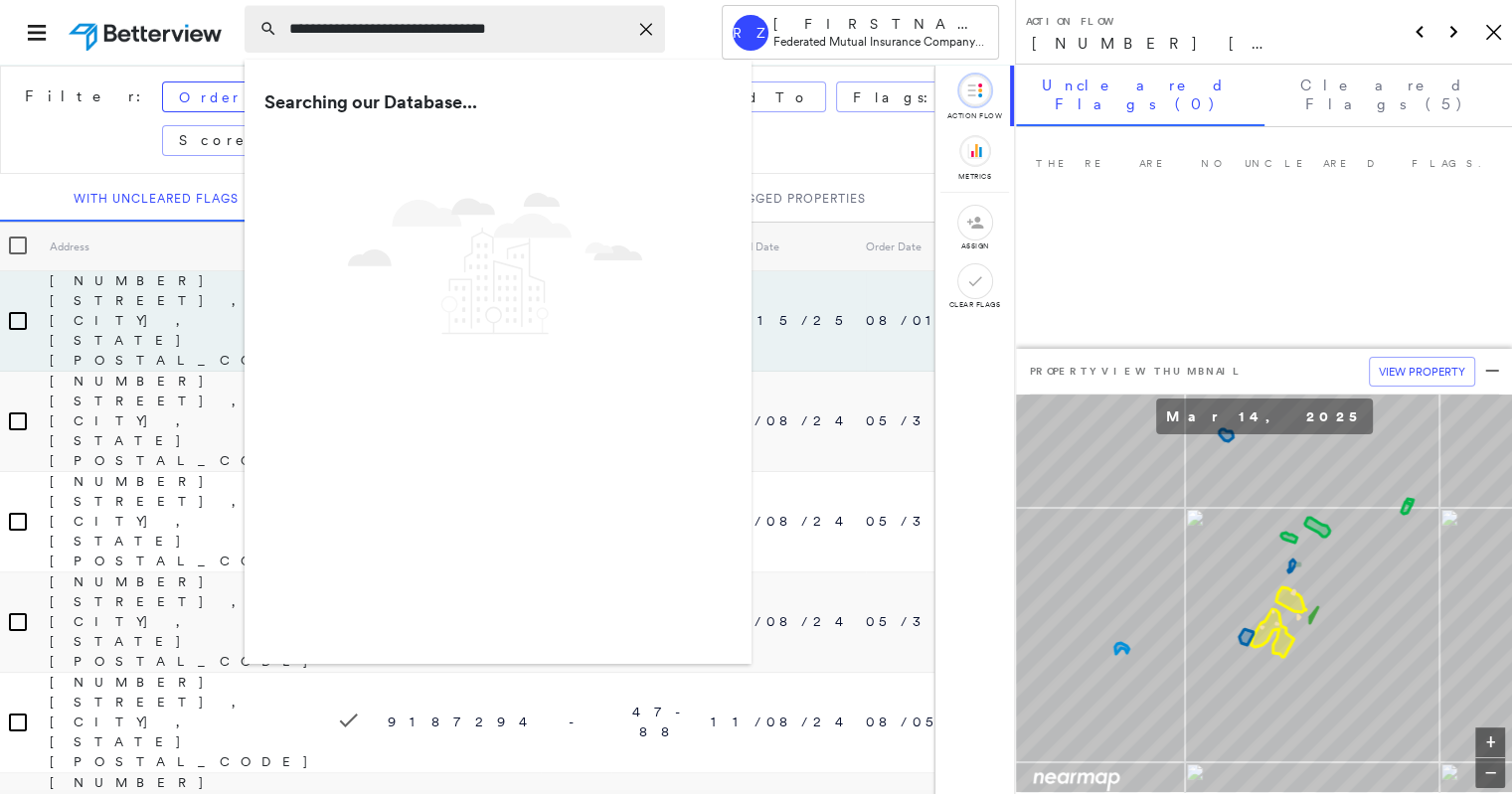 click on "**********" at bounding box center [458, 29] 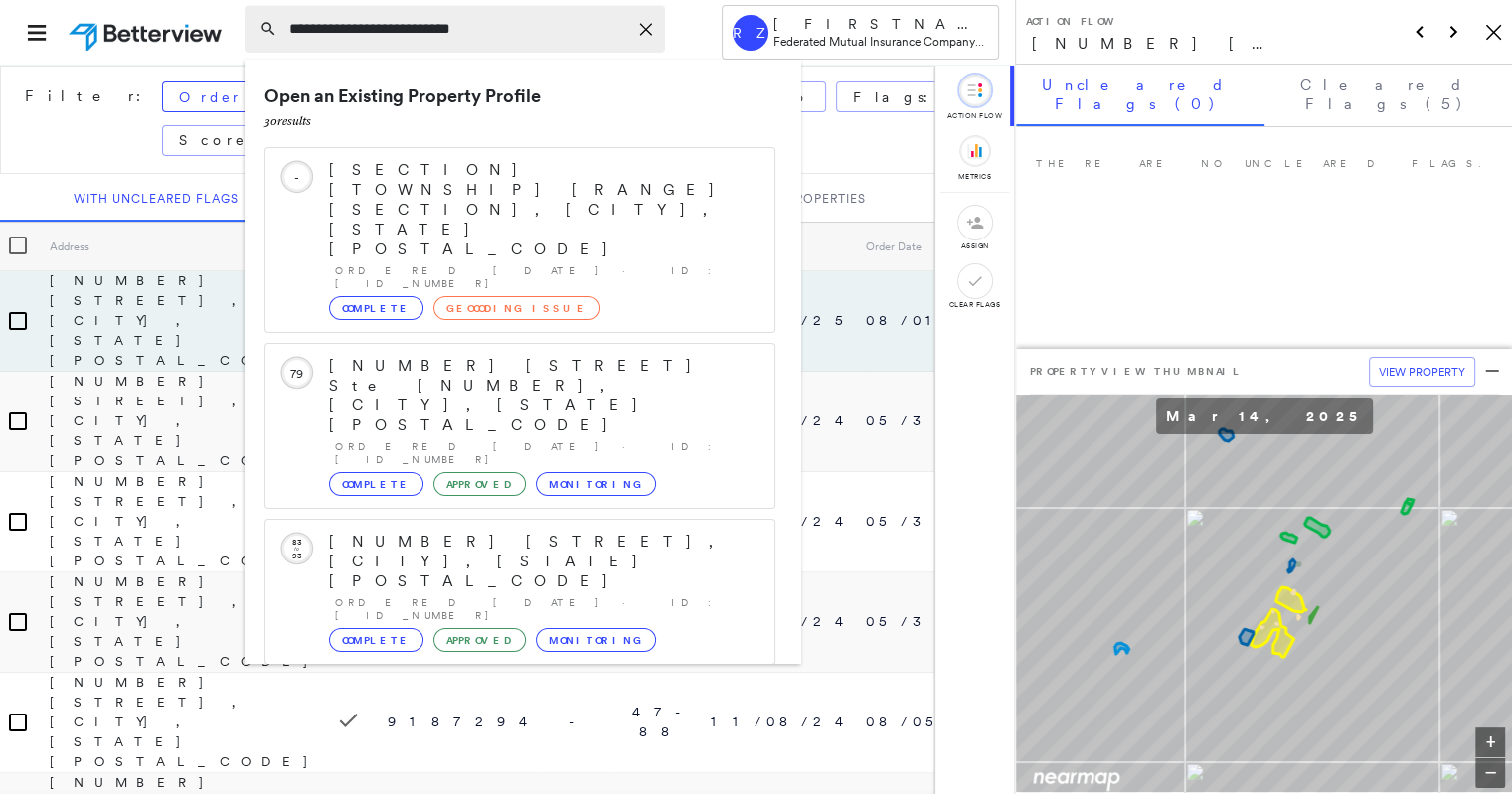 type on "**********" 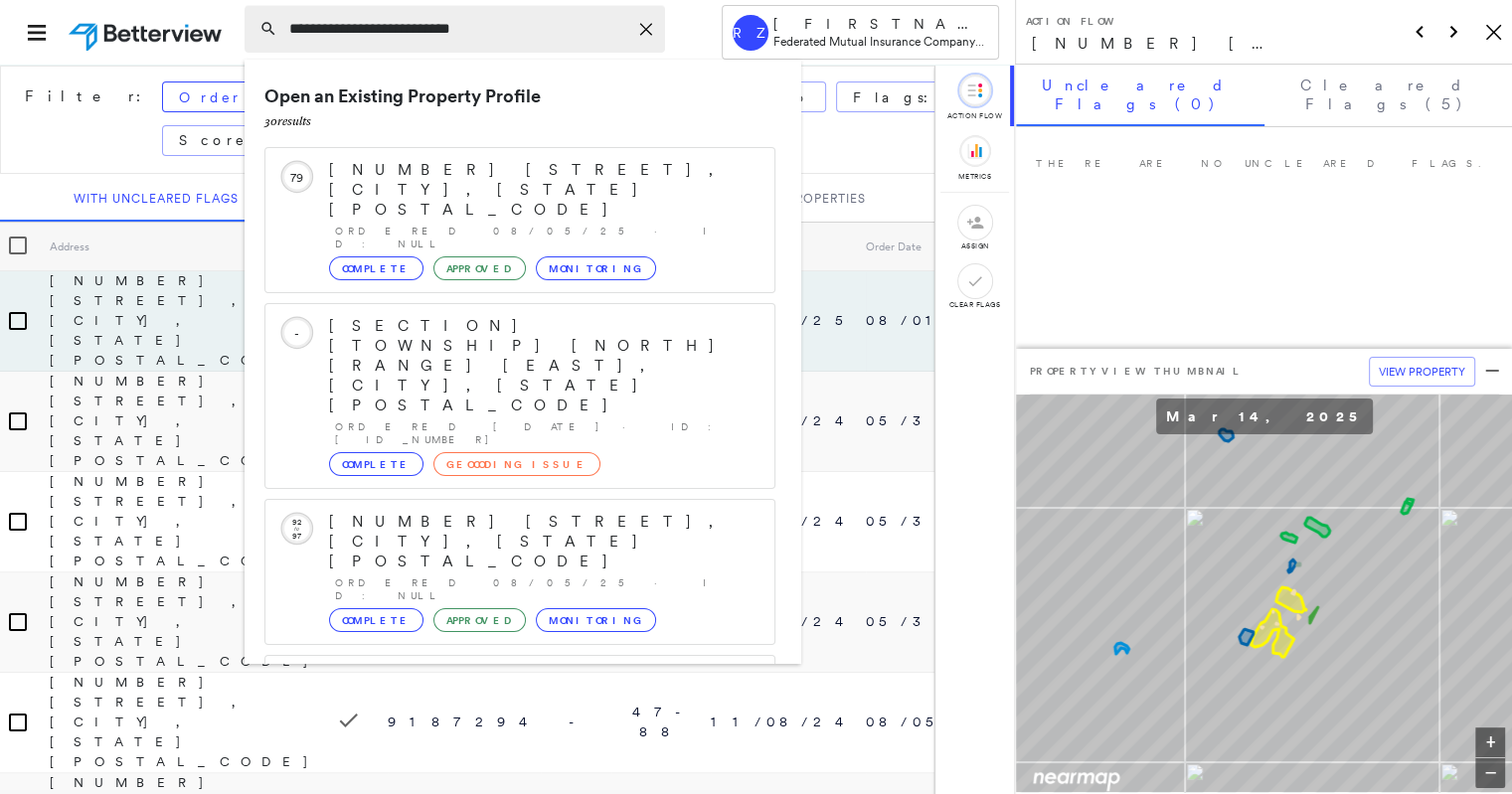 click 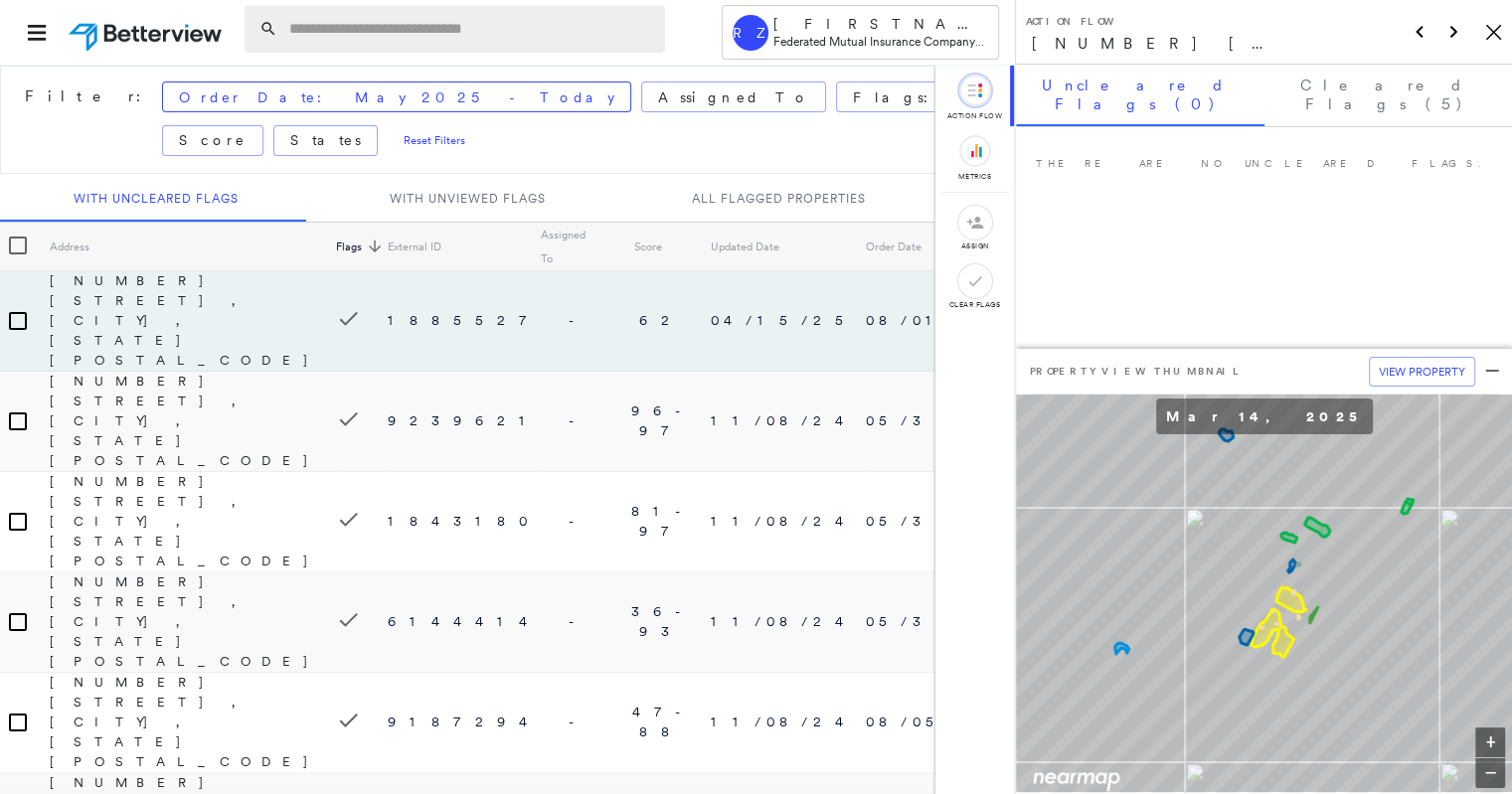 click at bounding box center [471, 29] 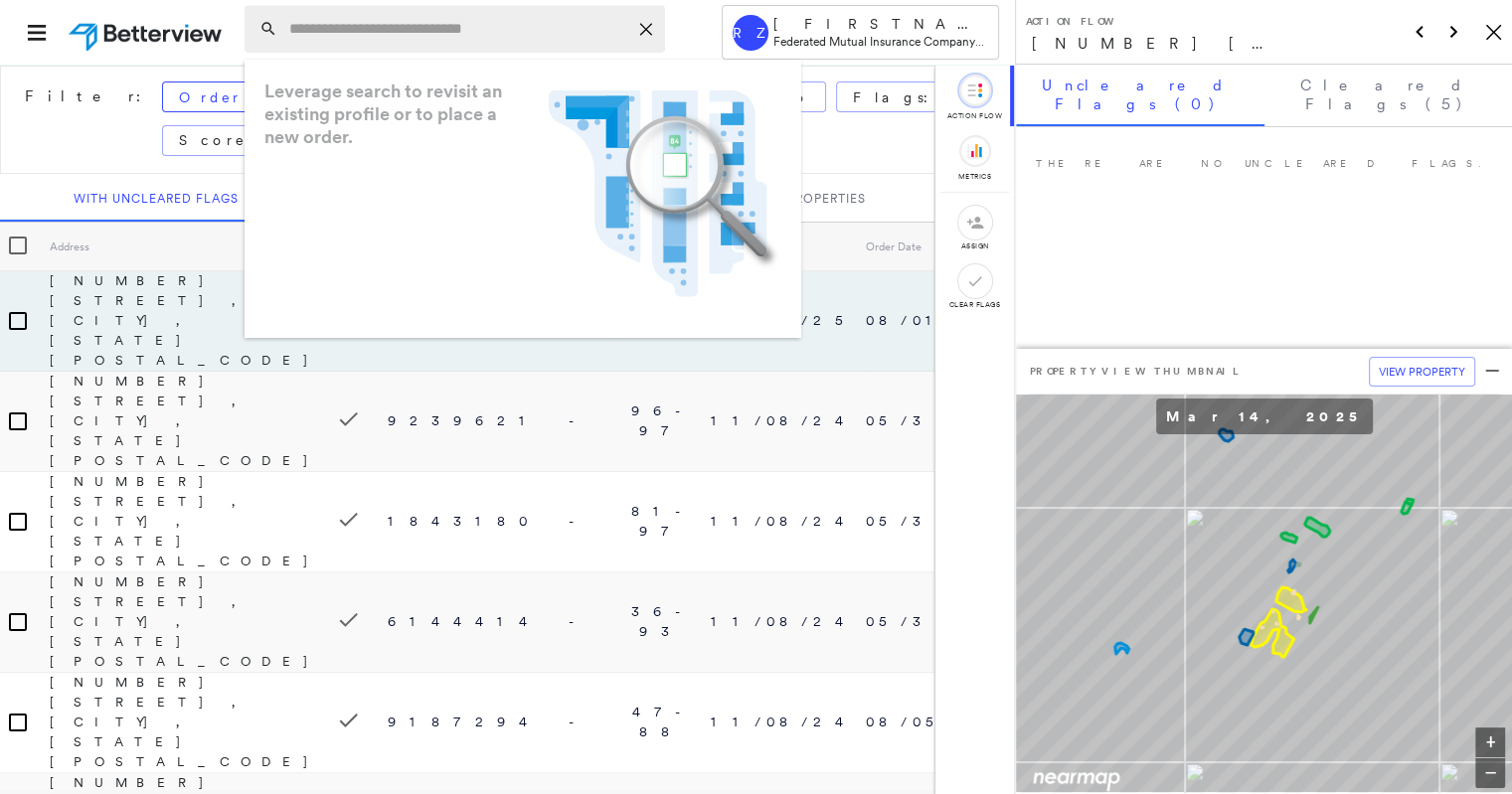 paste on "**********" 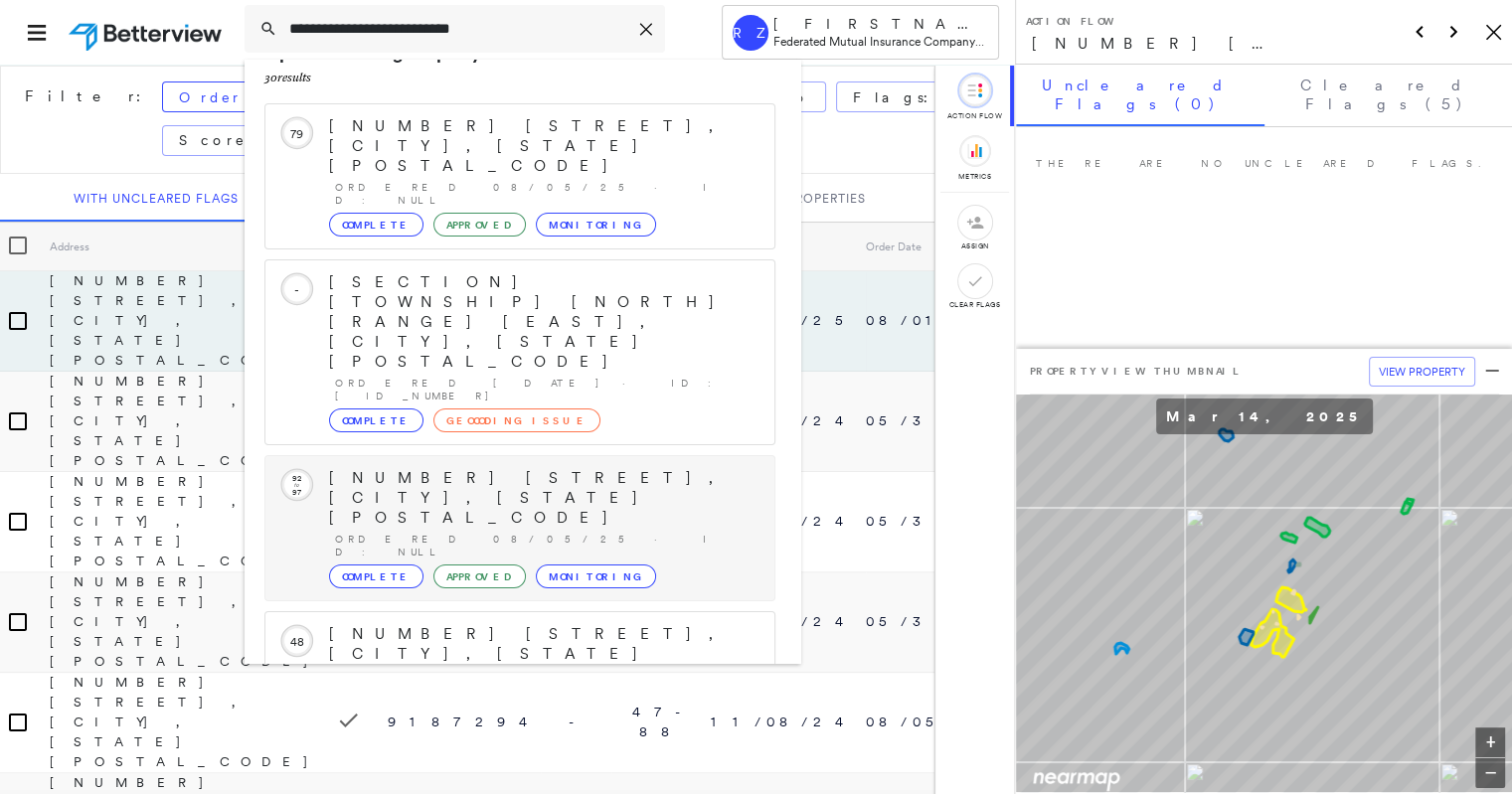 scroll, scrollTop: 122, scrollLeft: 0, axis: vertical 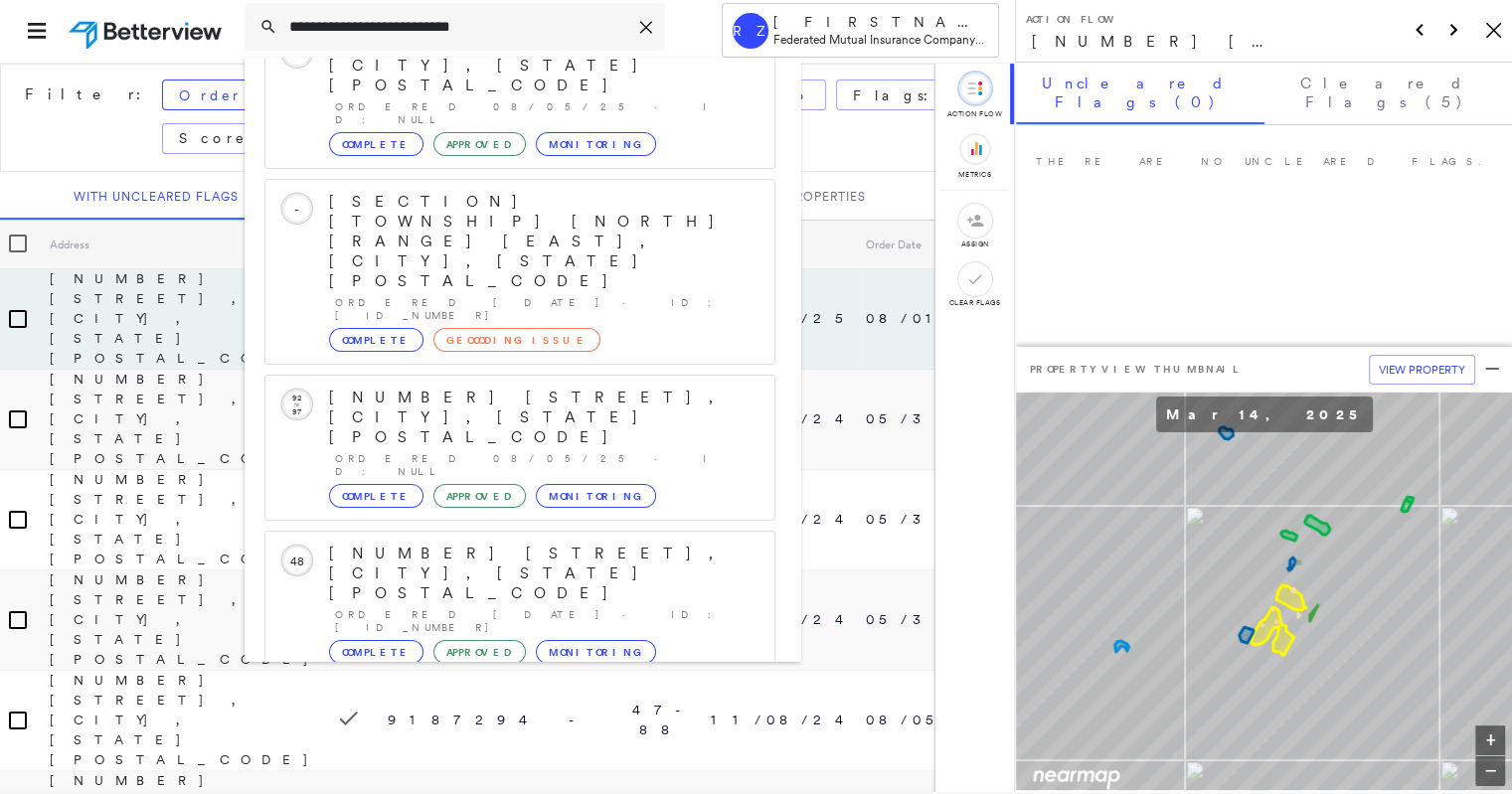 type on "**********" 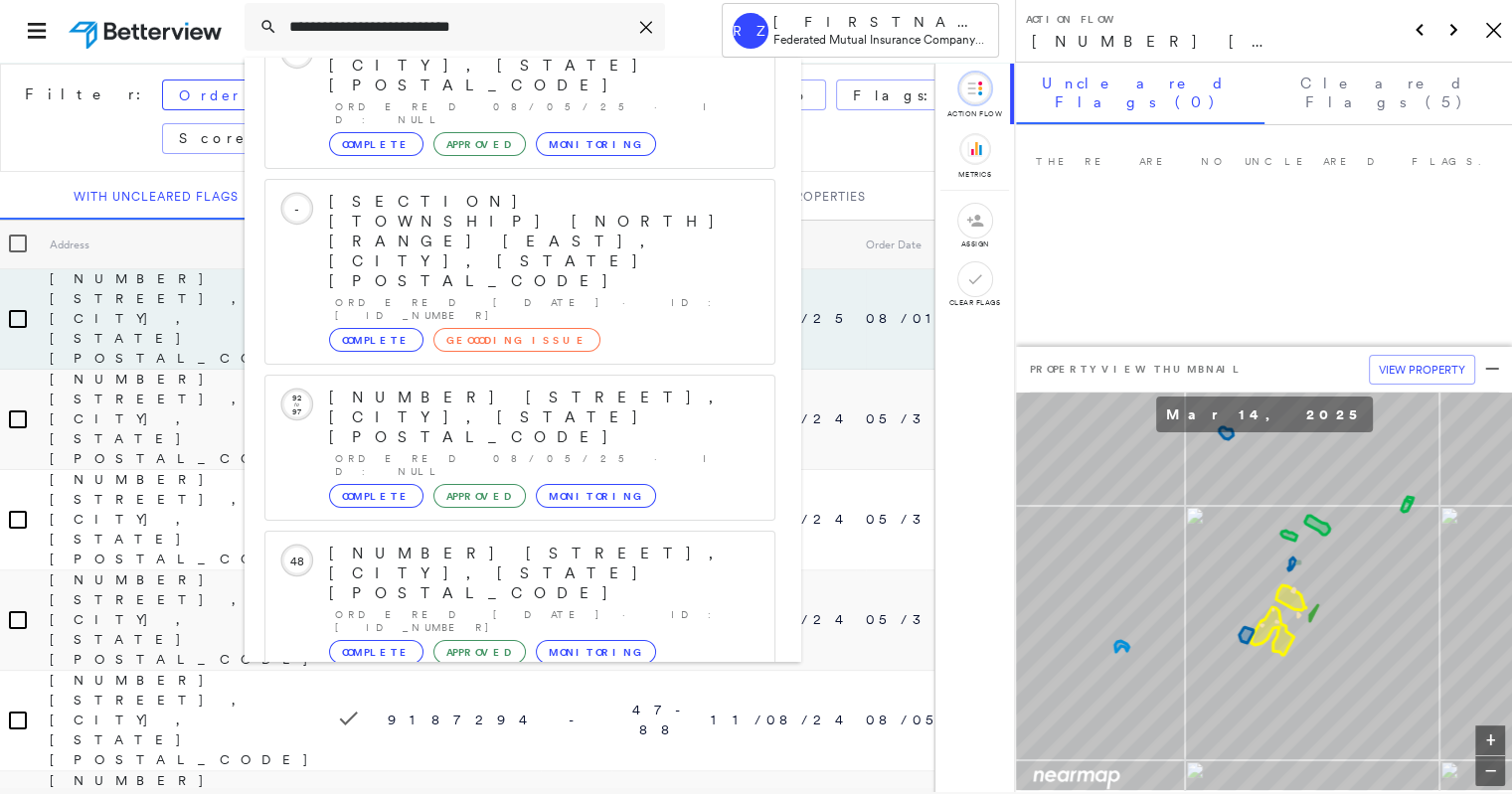 click on "Show  5  more existing properties" at bounding box center [521, 895] 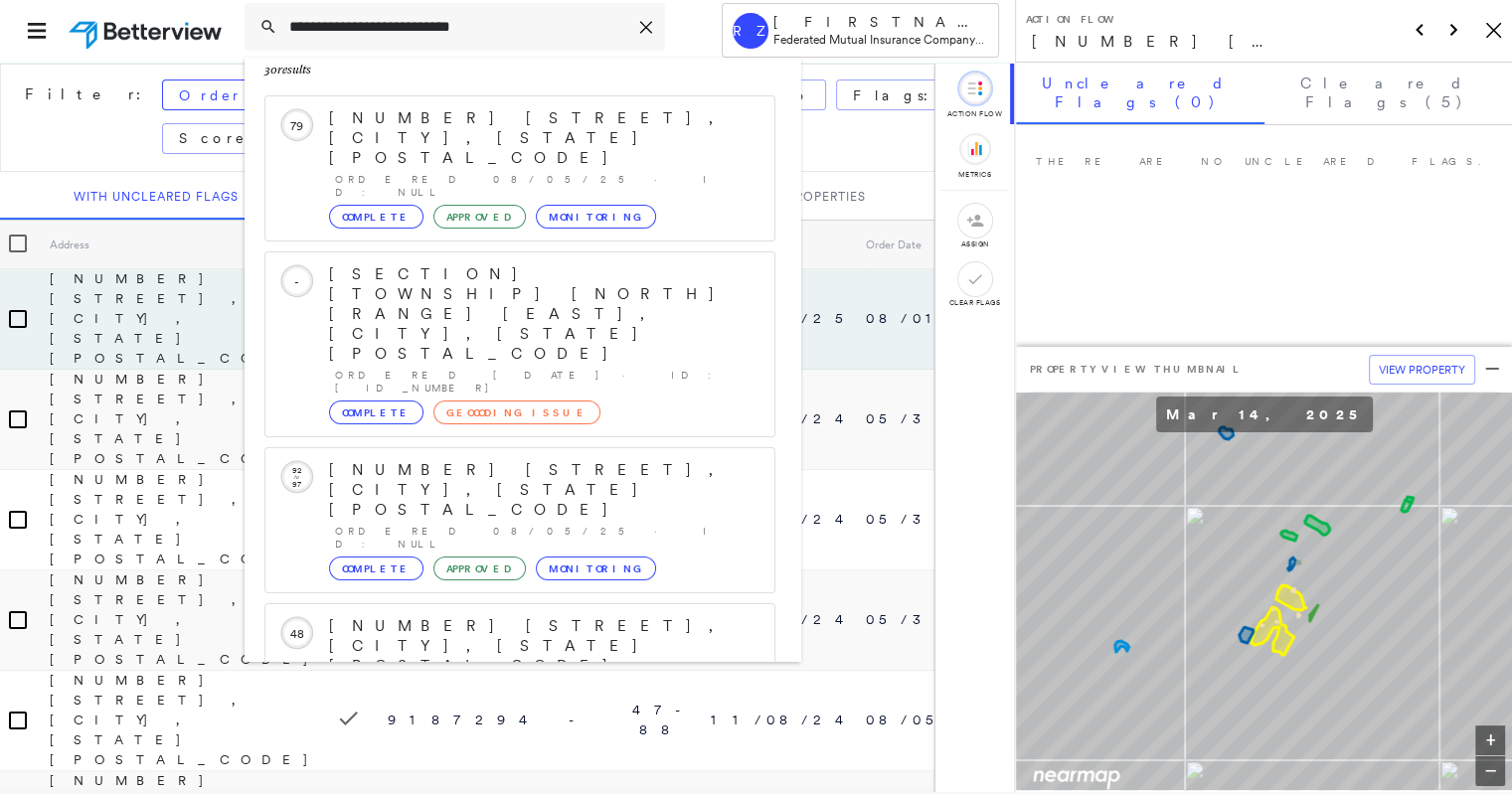 scroll, scrollTop: 0, scrollLeft: 0, axis: both 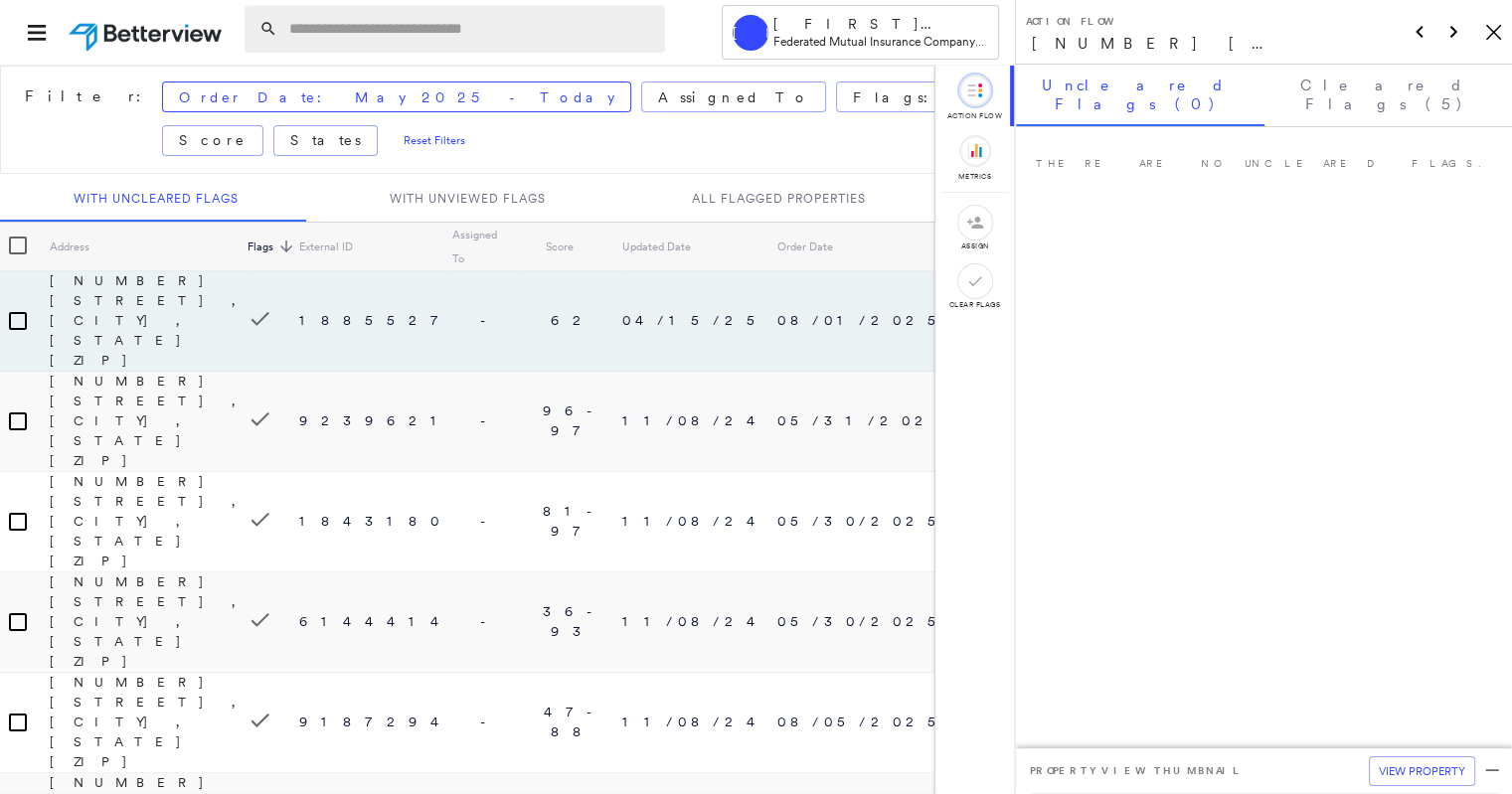 click at bounding box center (471, 29) 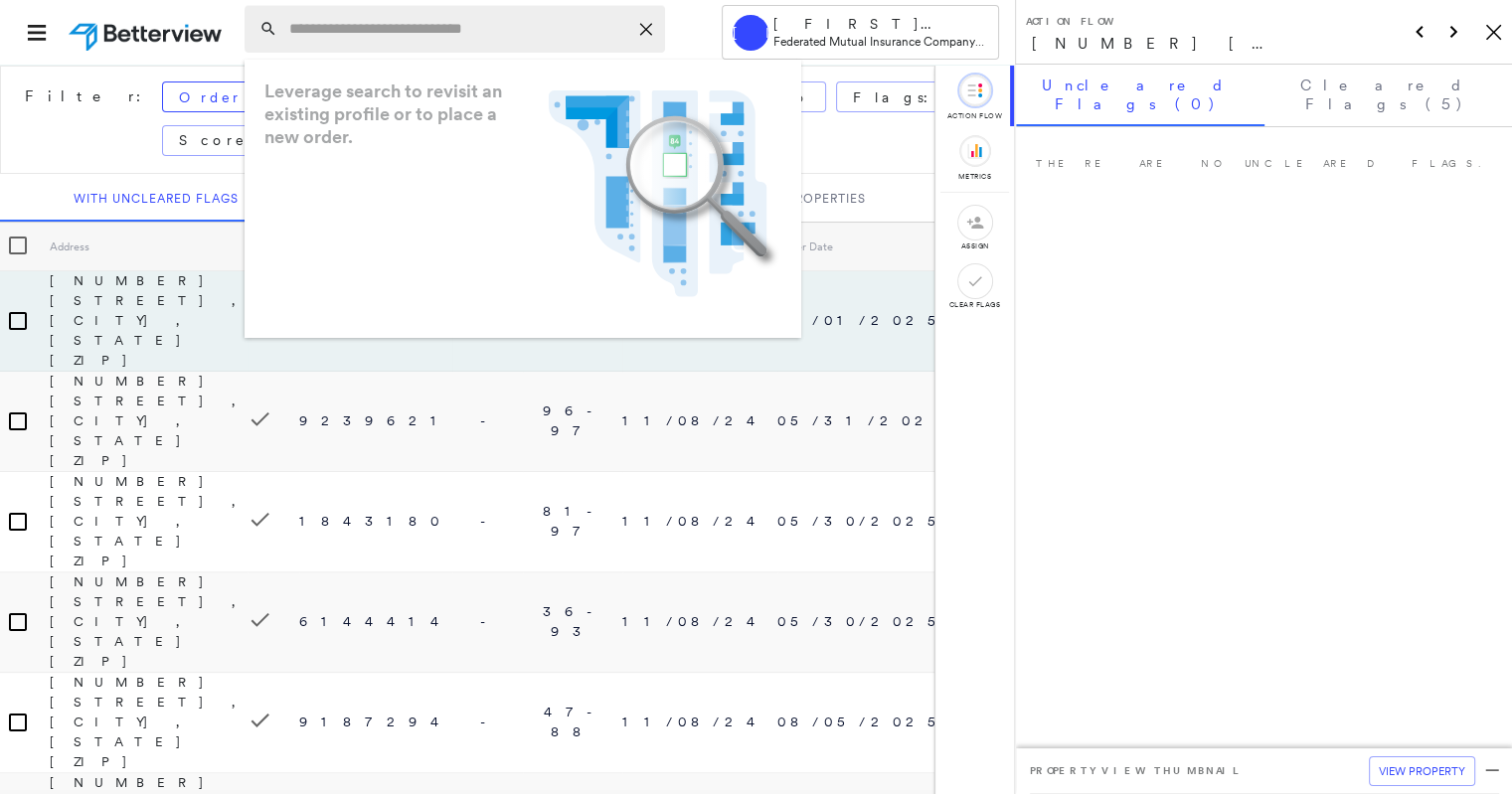 paste on "**********" 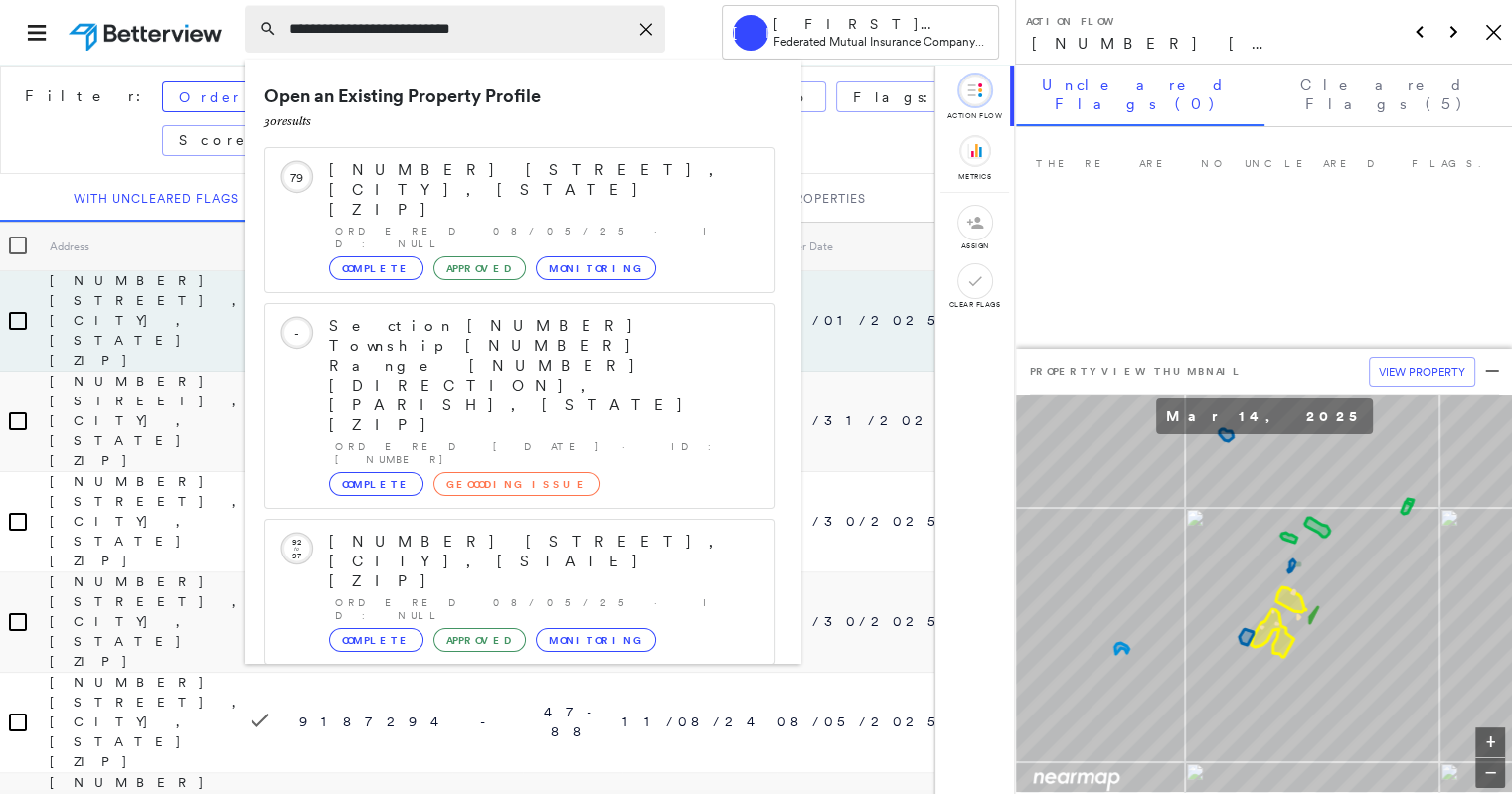 click on "**********" at bounding box center (458, 29) 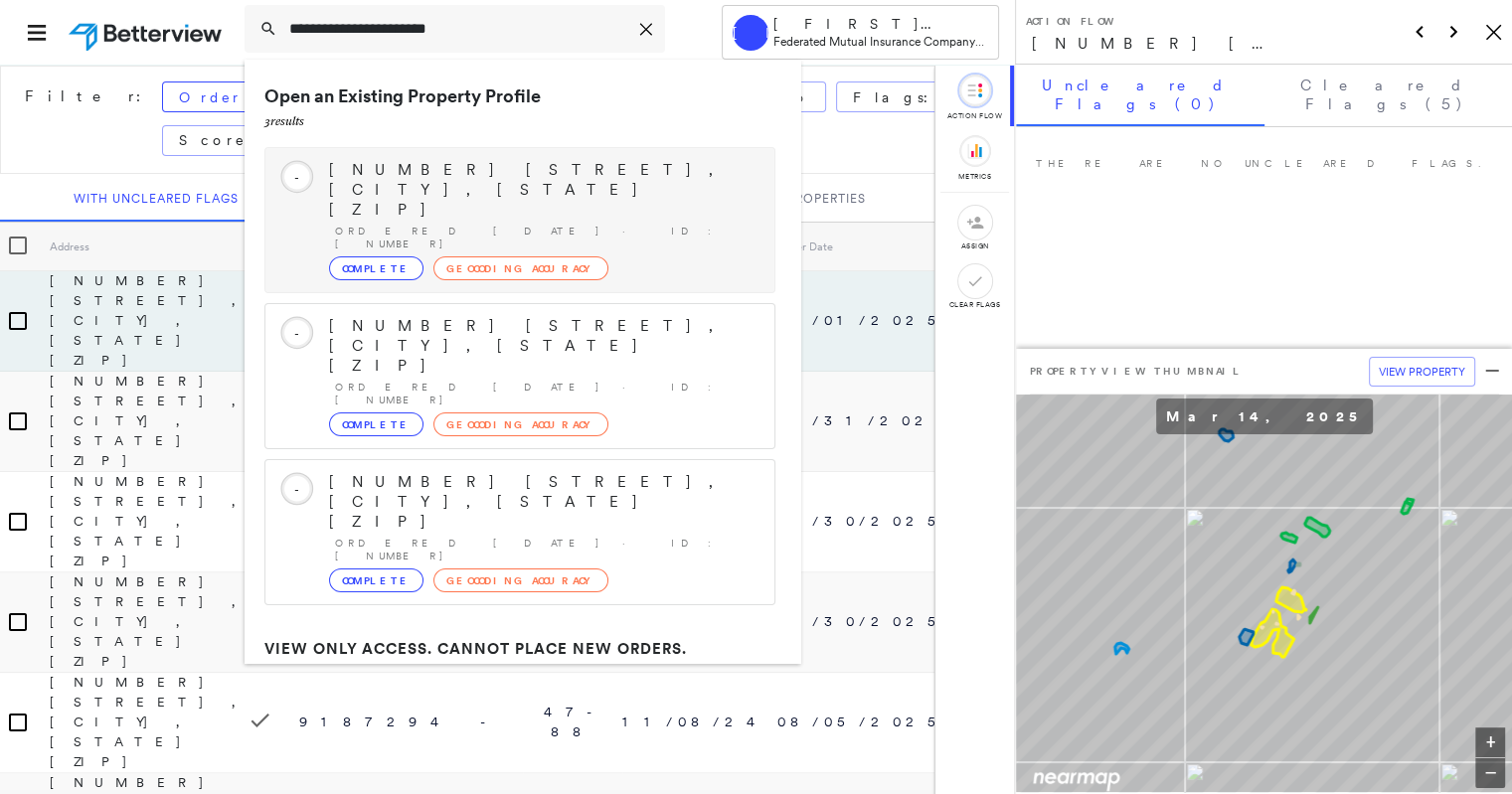 type on "**********" 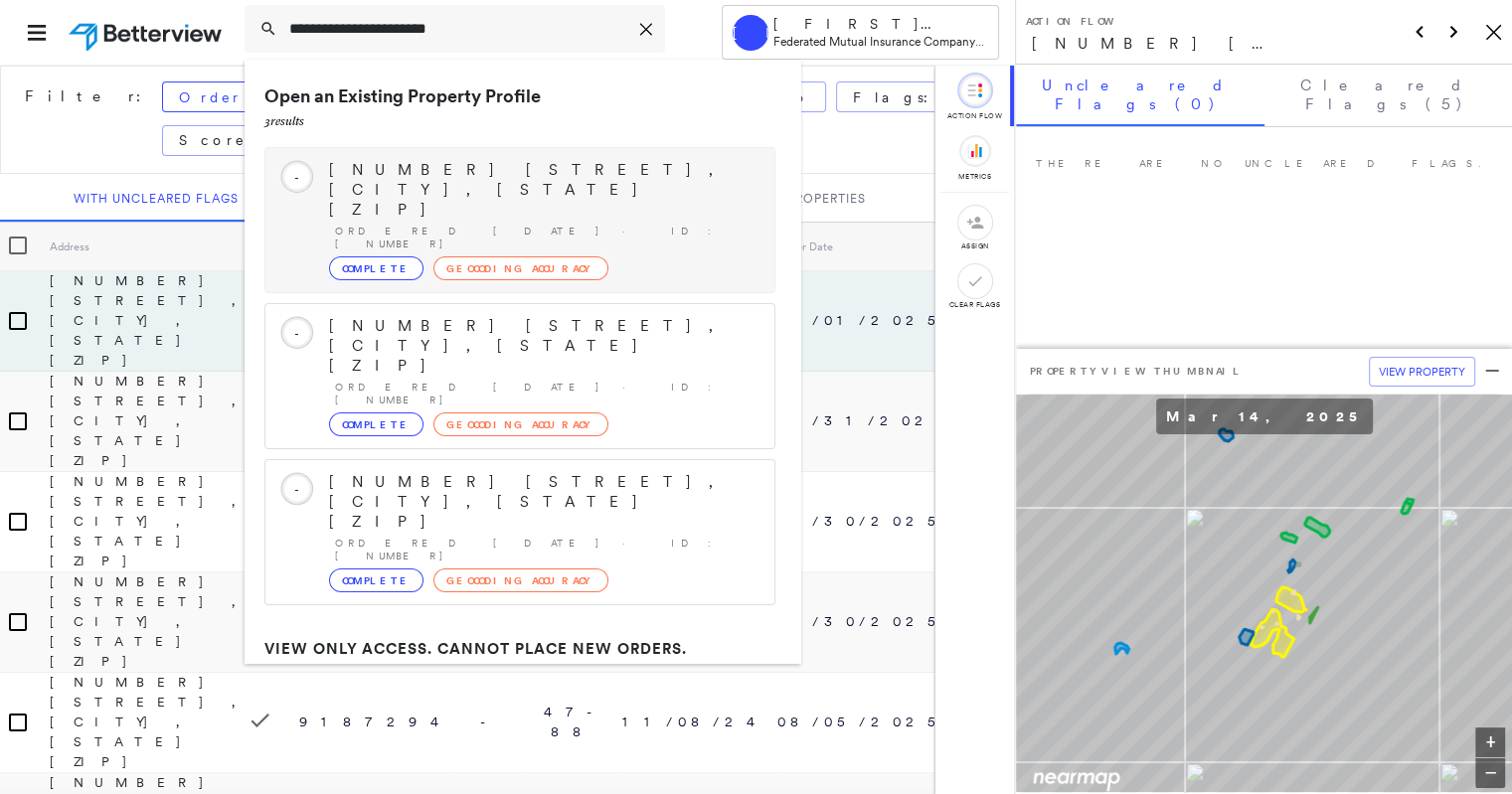 click on "[NUMBER] [STREET], [CITY], [STATE] [ZIP]" at bounding box center [542, 190] 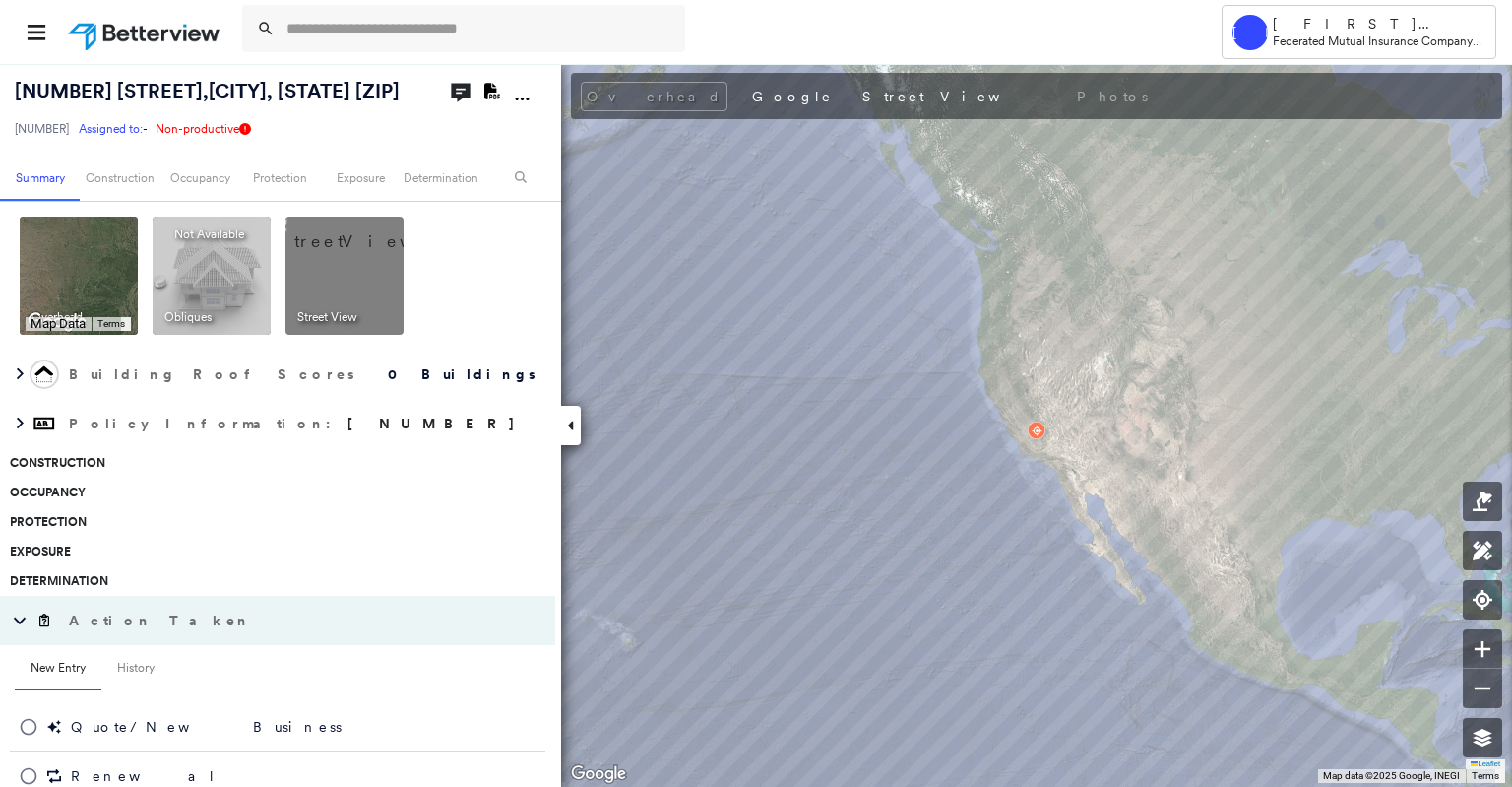 click at bounding box center (571, 426) 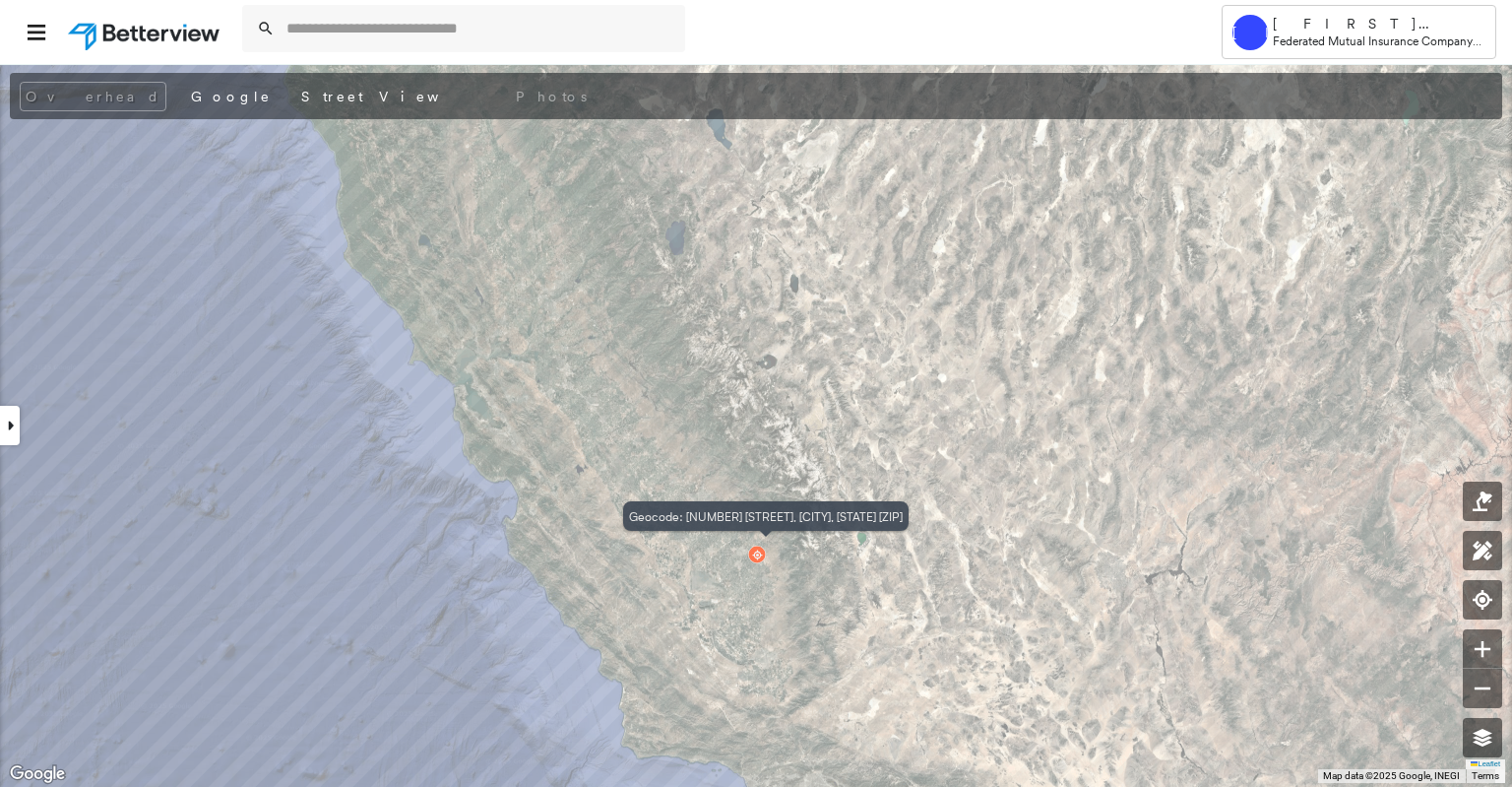 click at bounding box center (757, 555) 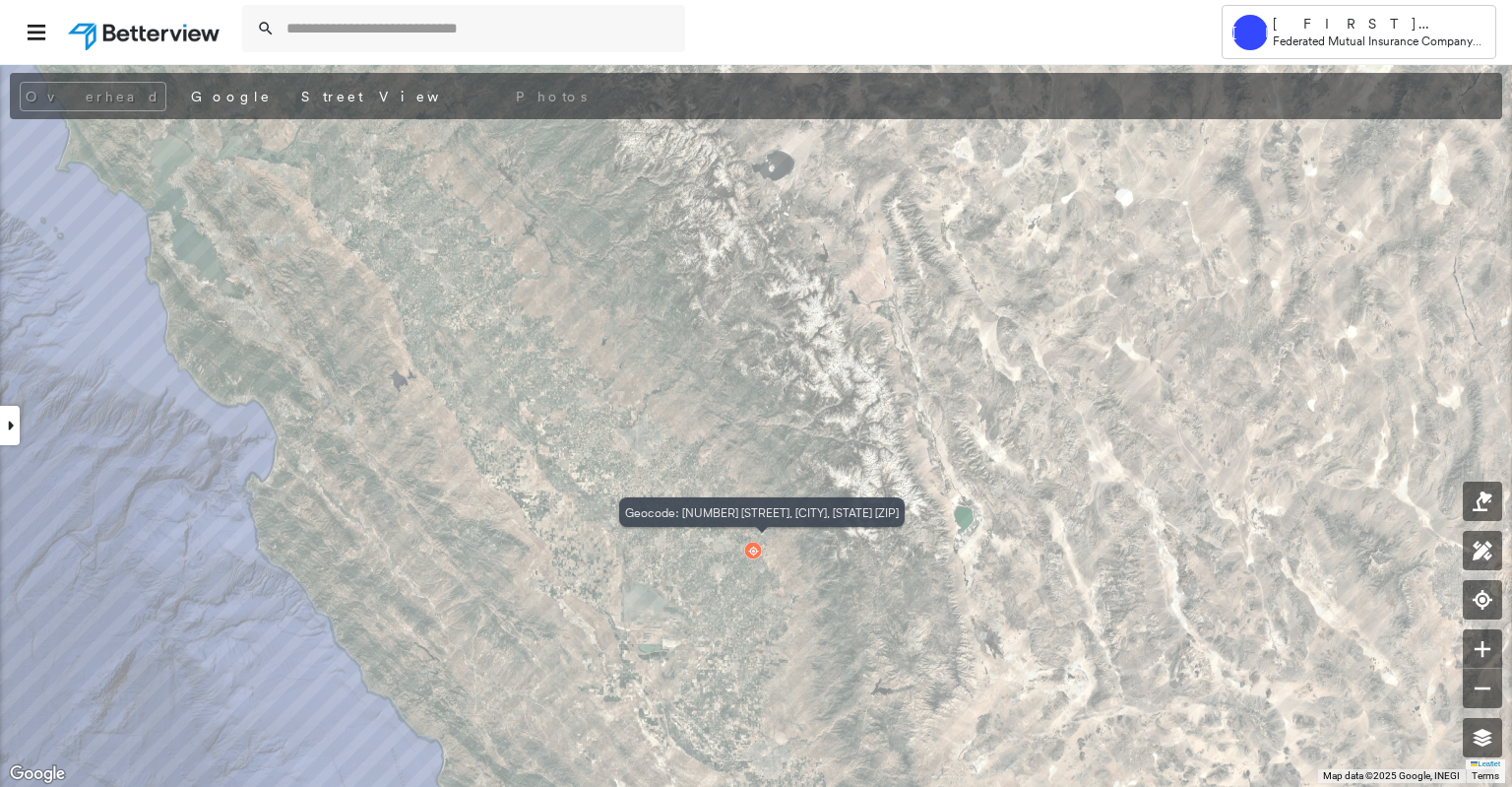 click 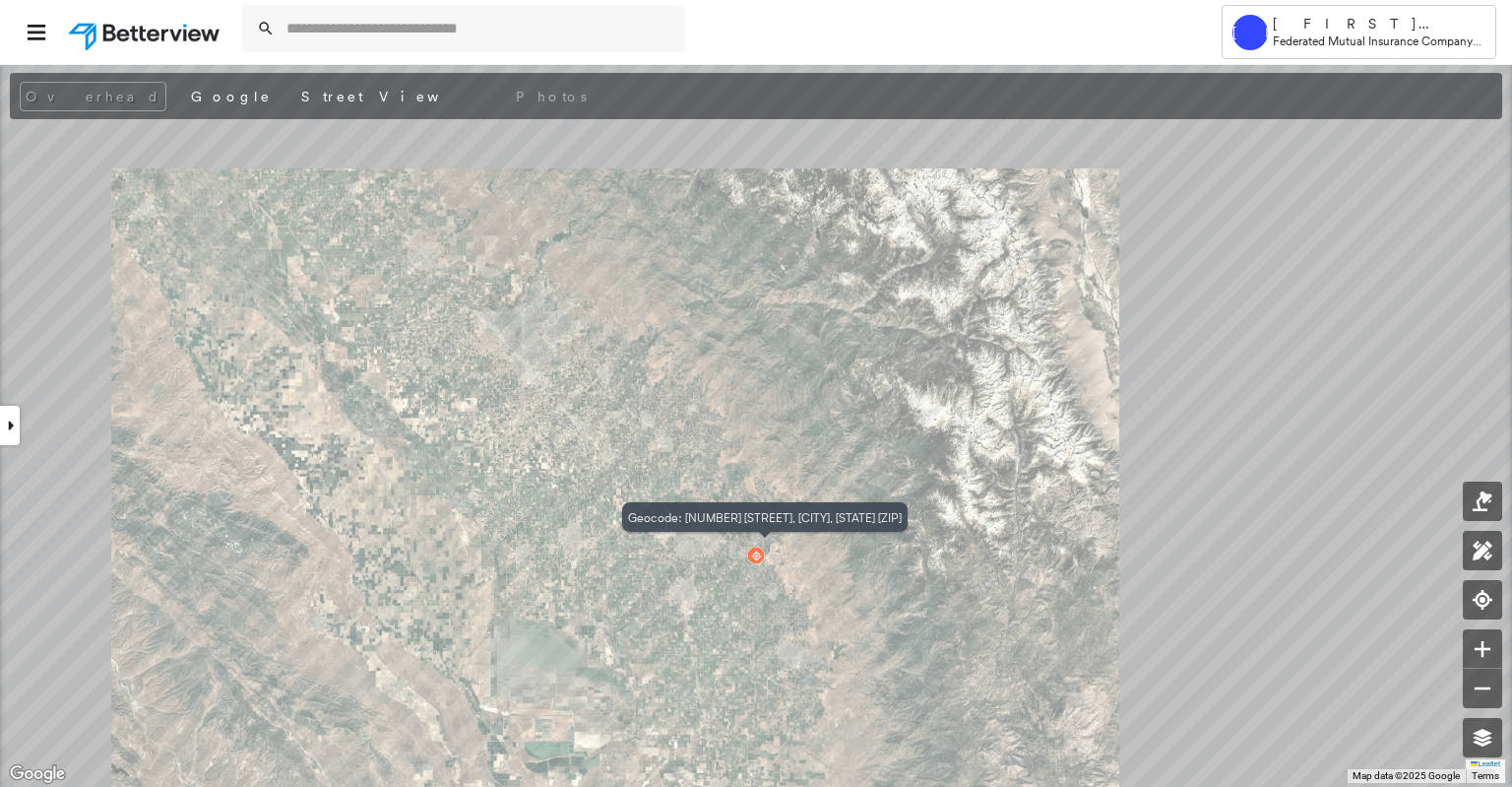 click 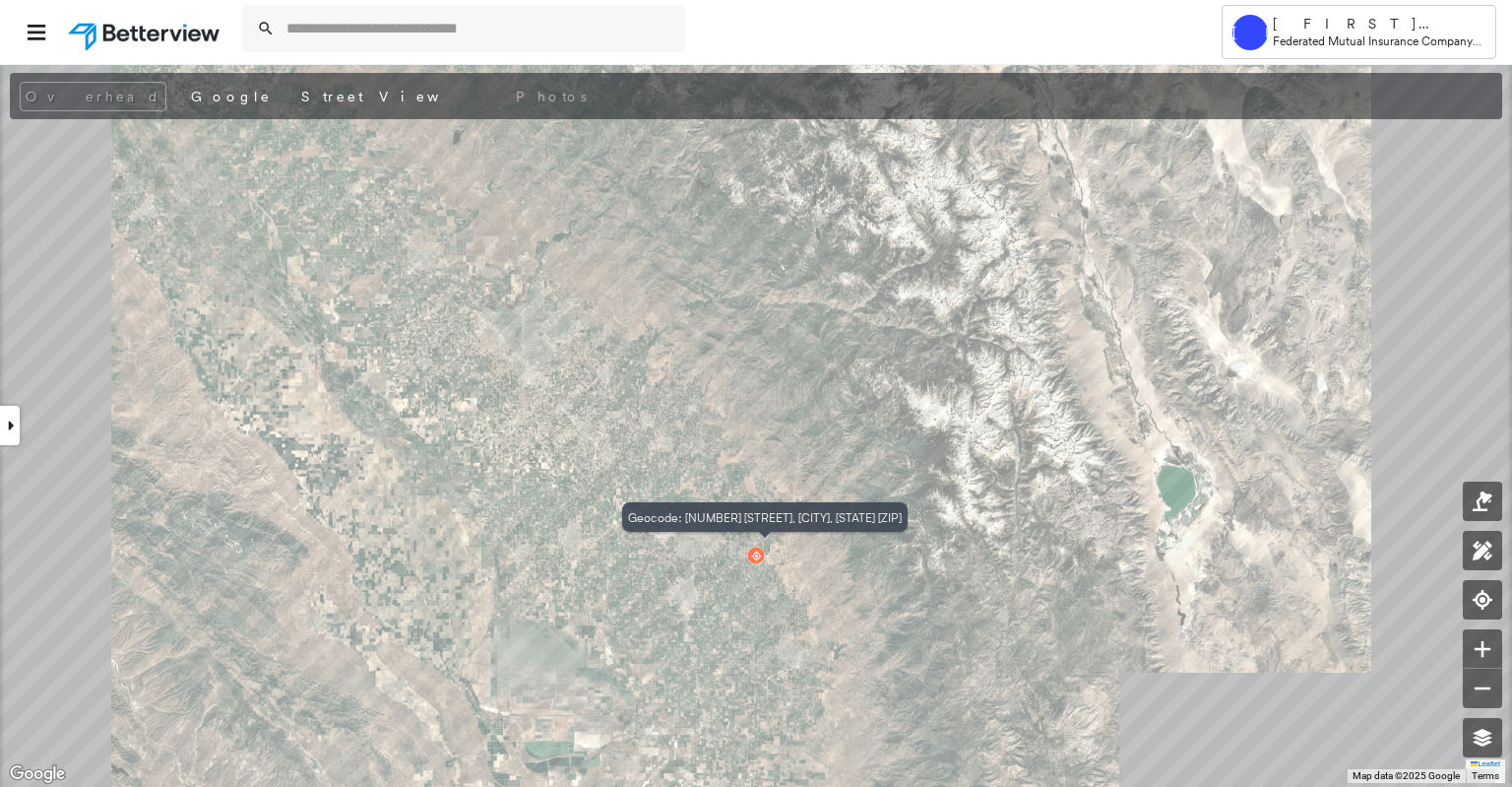 click 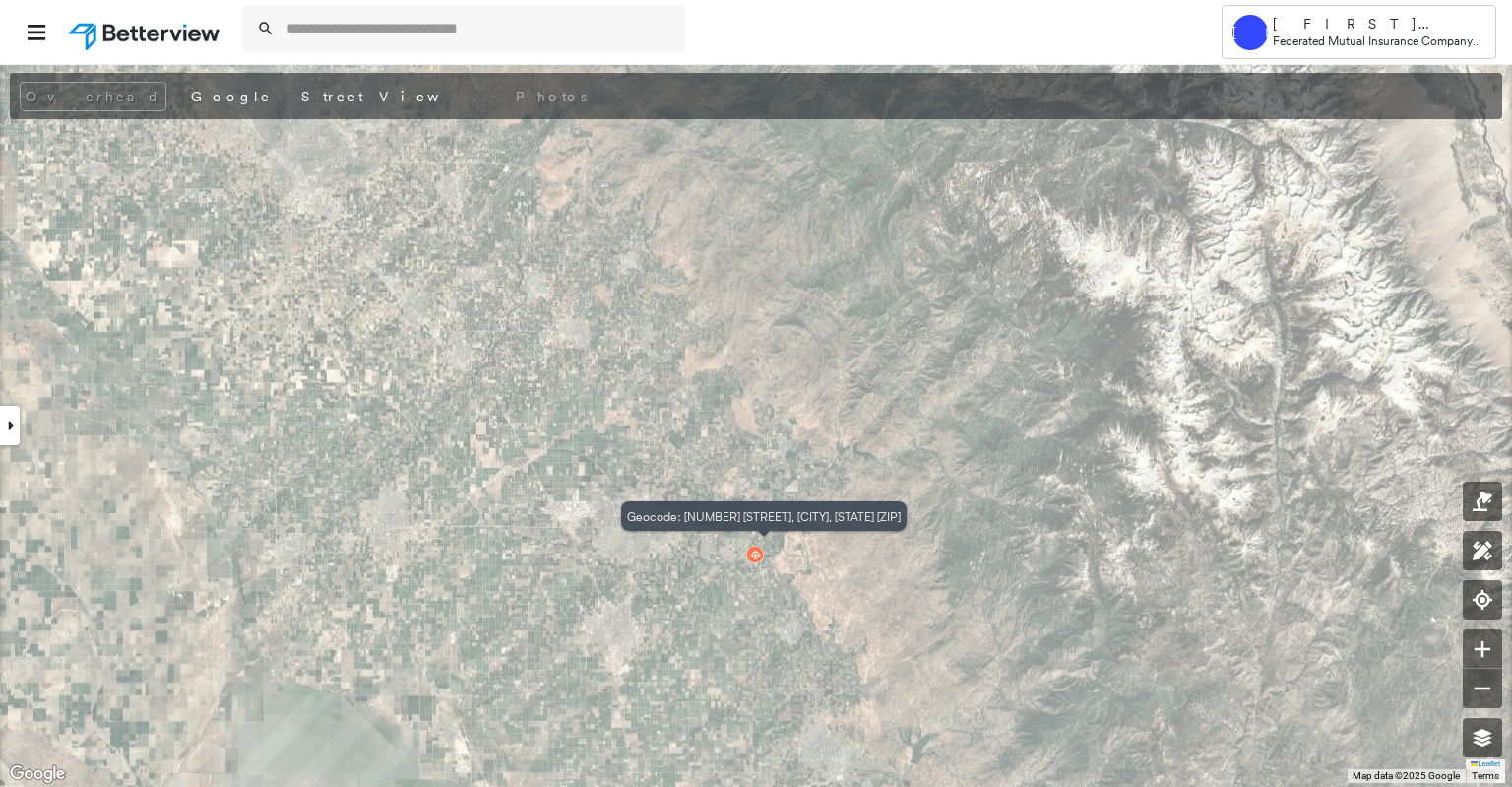 click 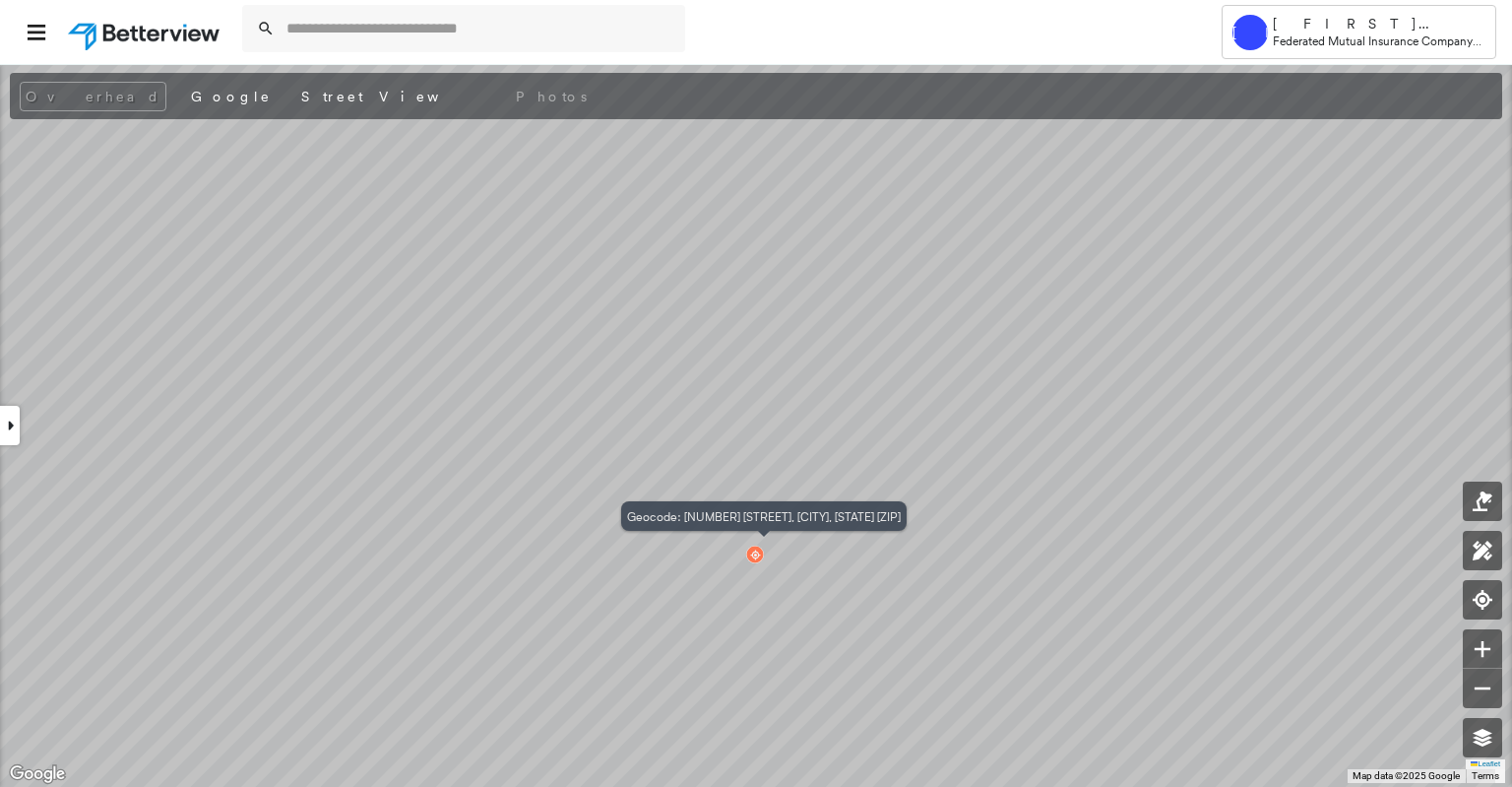 click 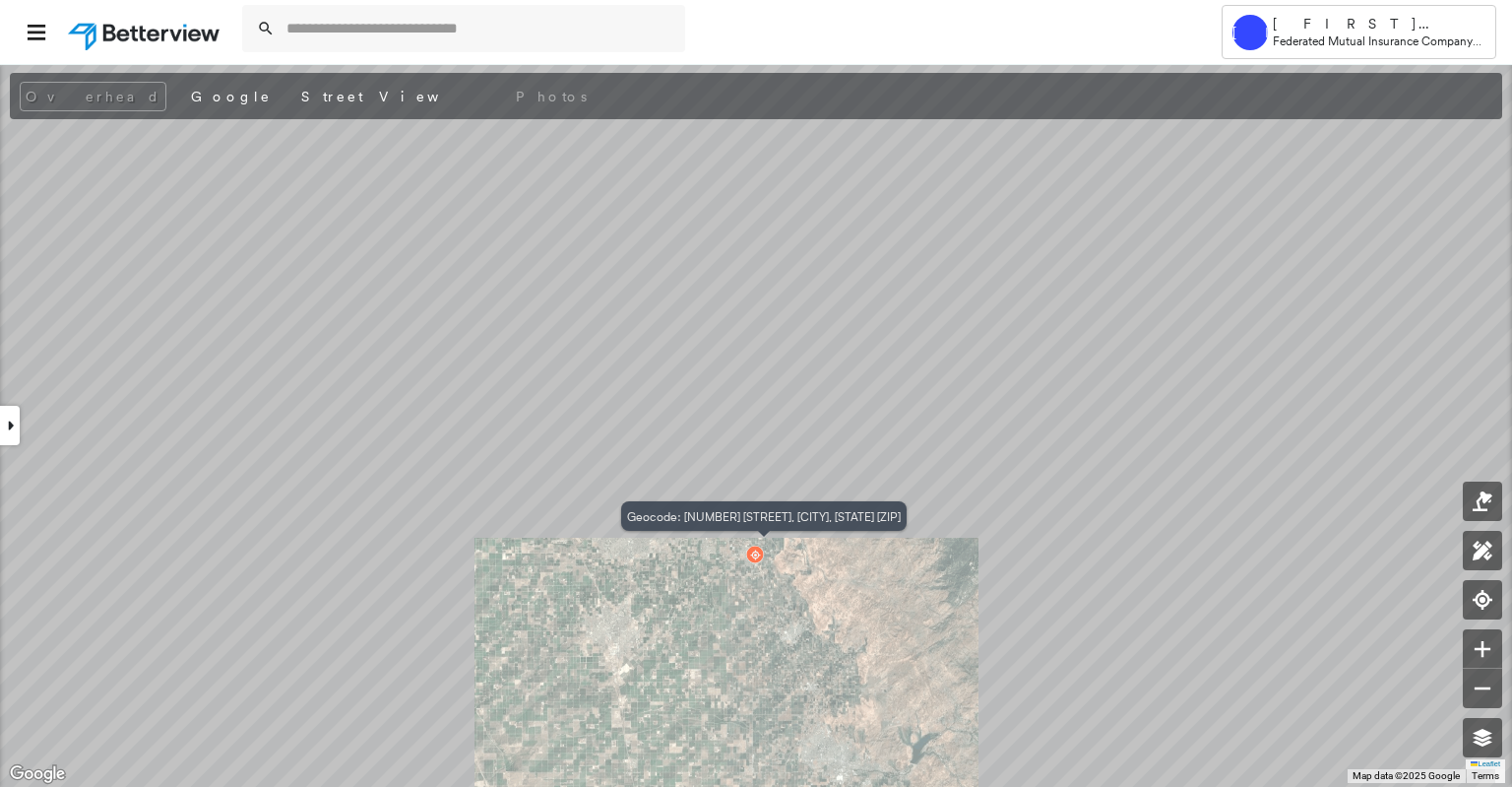 click 